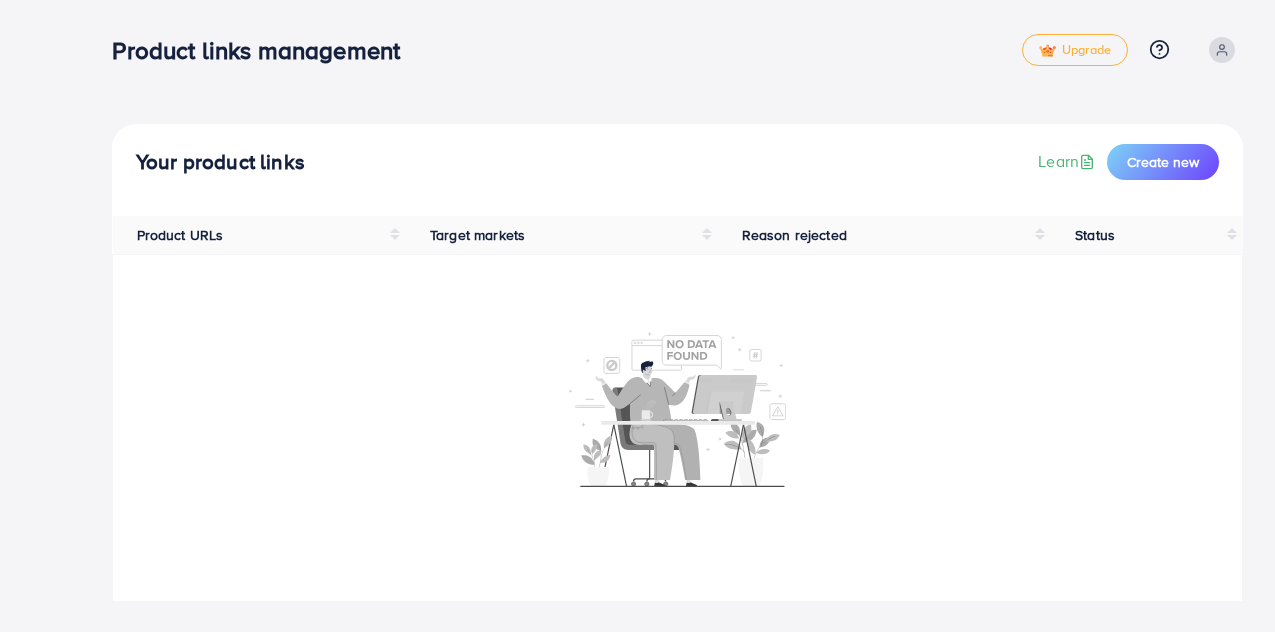 scroll, scrollTop: 0, scrollLeft: 0, axis: both 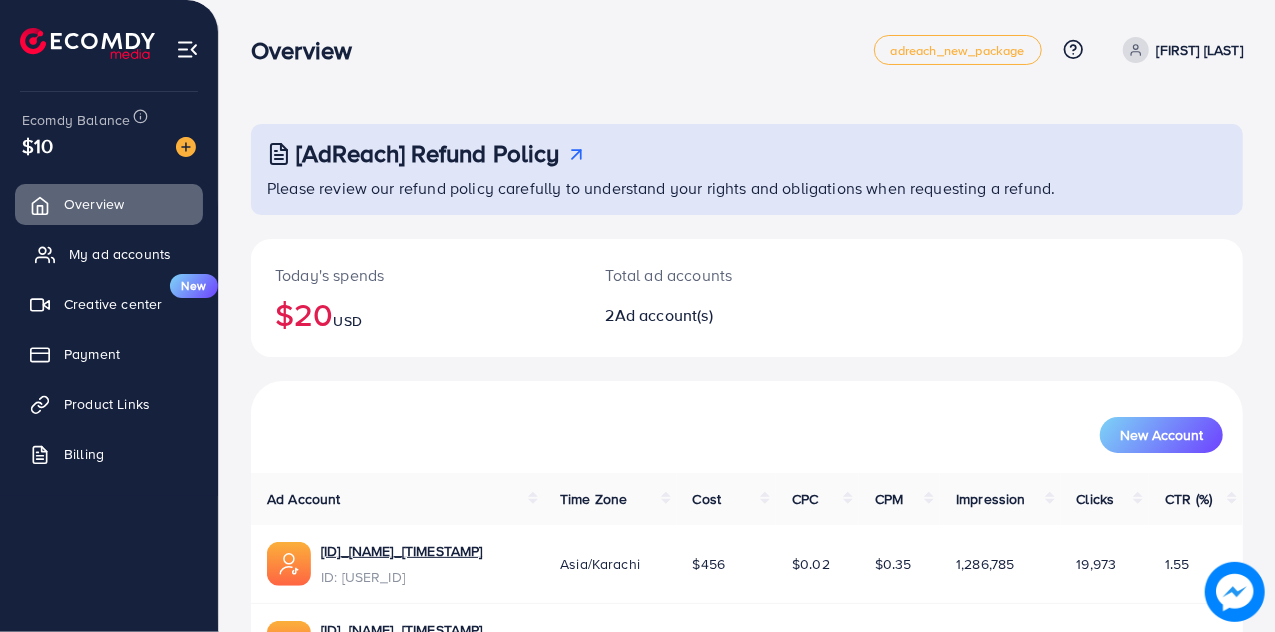 click on "My ad accounts" at bounding box center (120, 254) 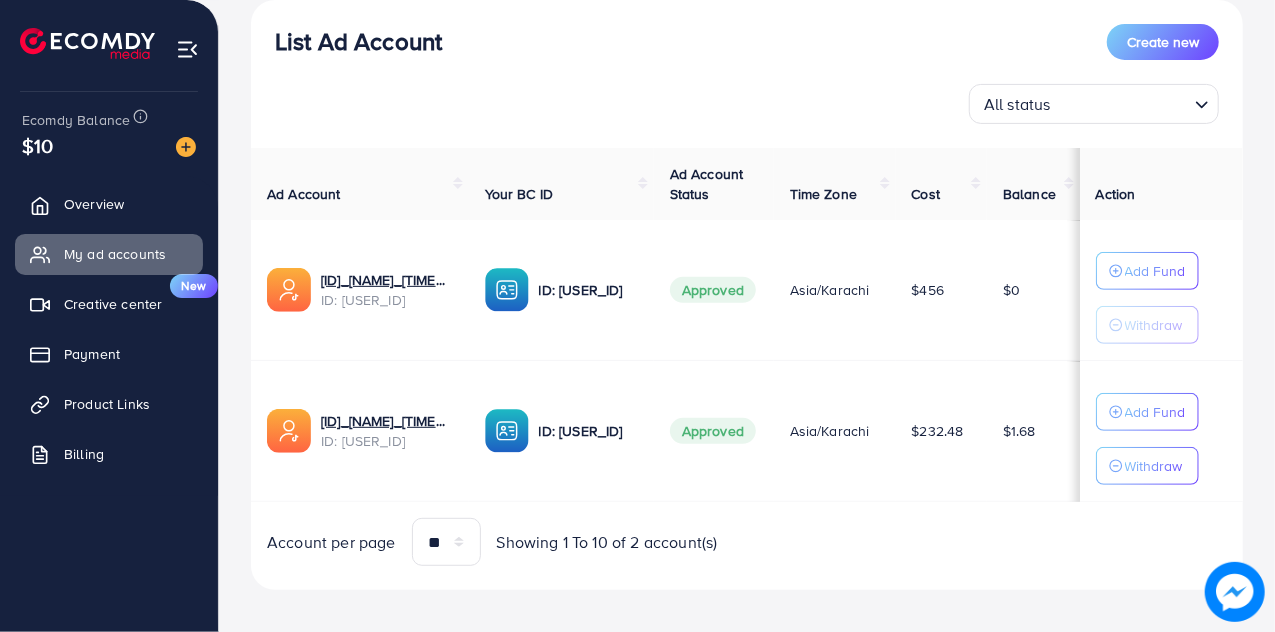 scroll, scrollTop: 240, scrollLeft: 0, axis: vertical 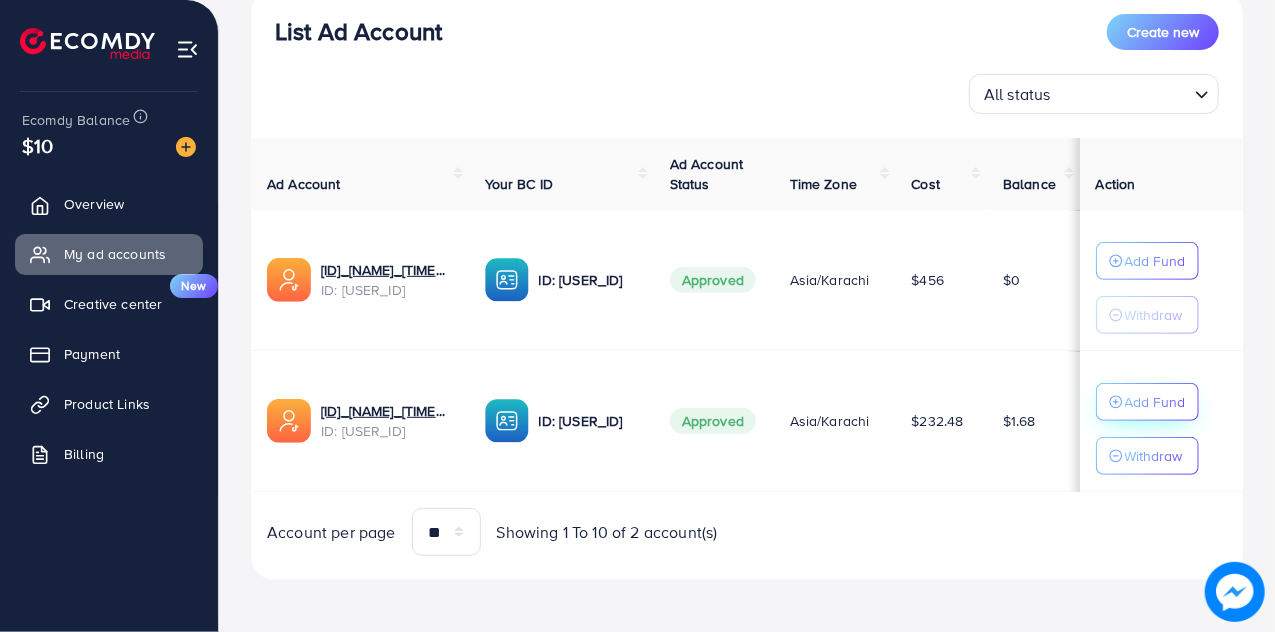 click on "Add Fund" at bounding box center [1155, 261] 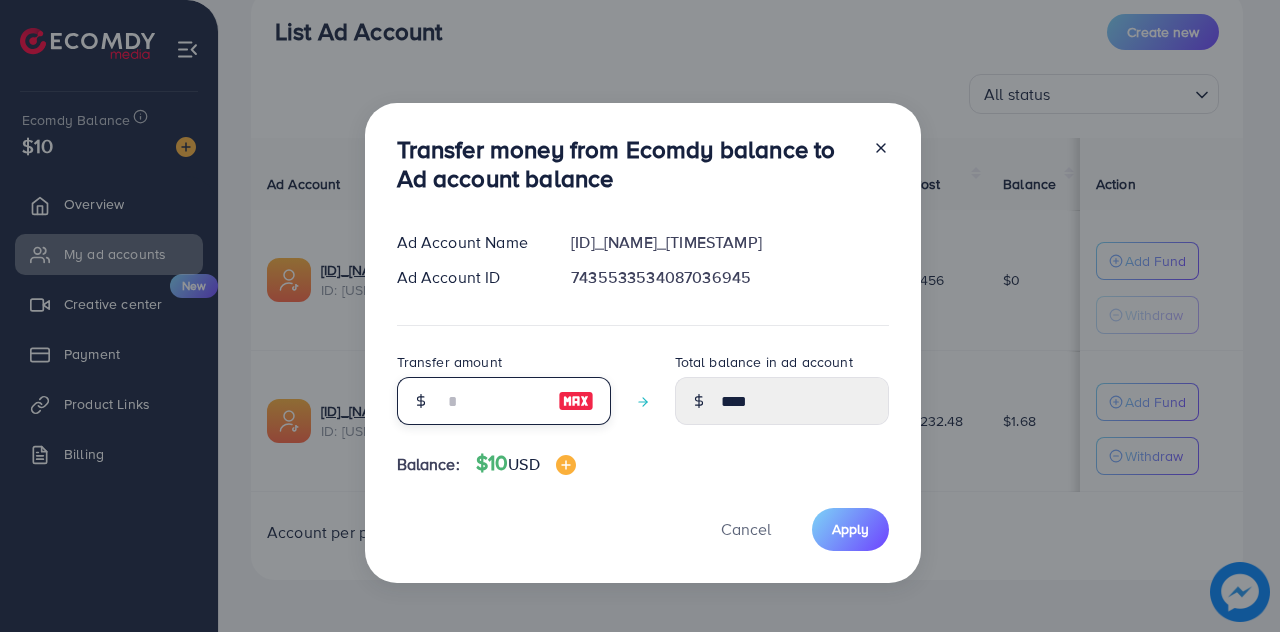 click at bounding box center (493, 401) 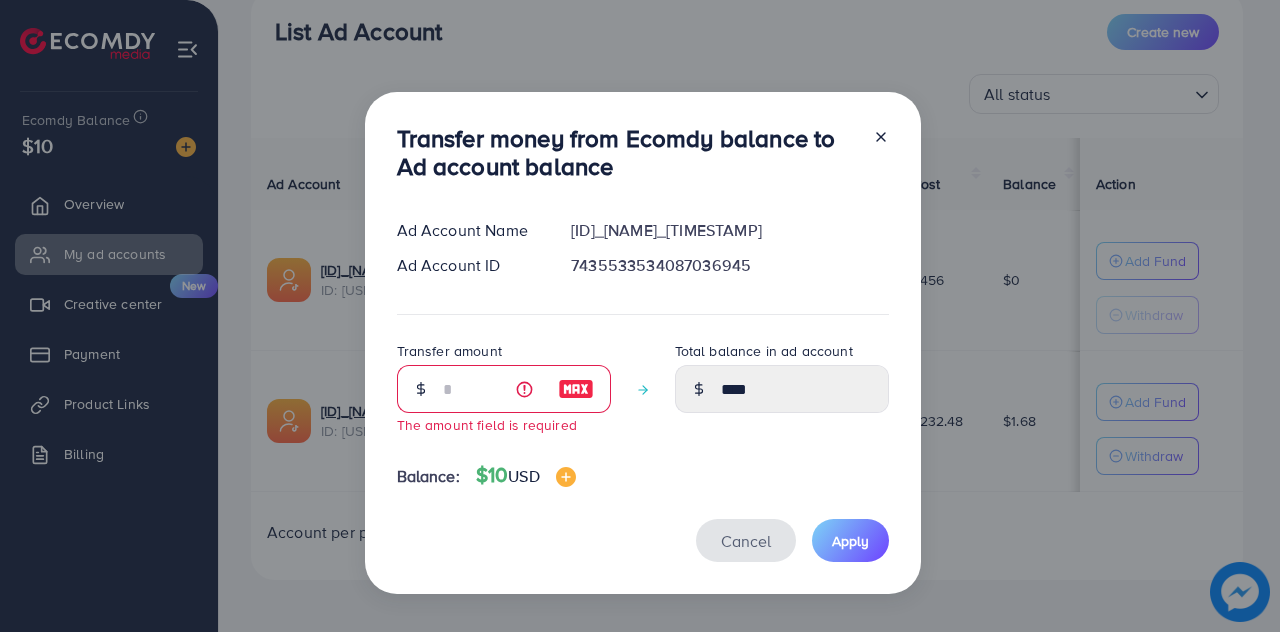 click on "Cancel" at bounding box center (746, 540) 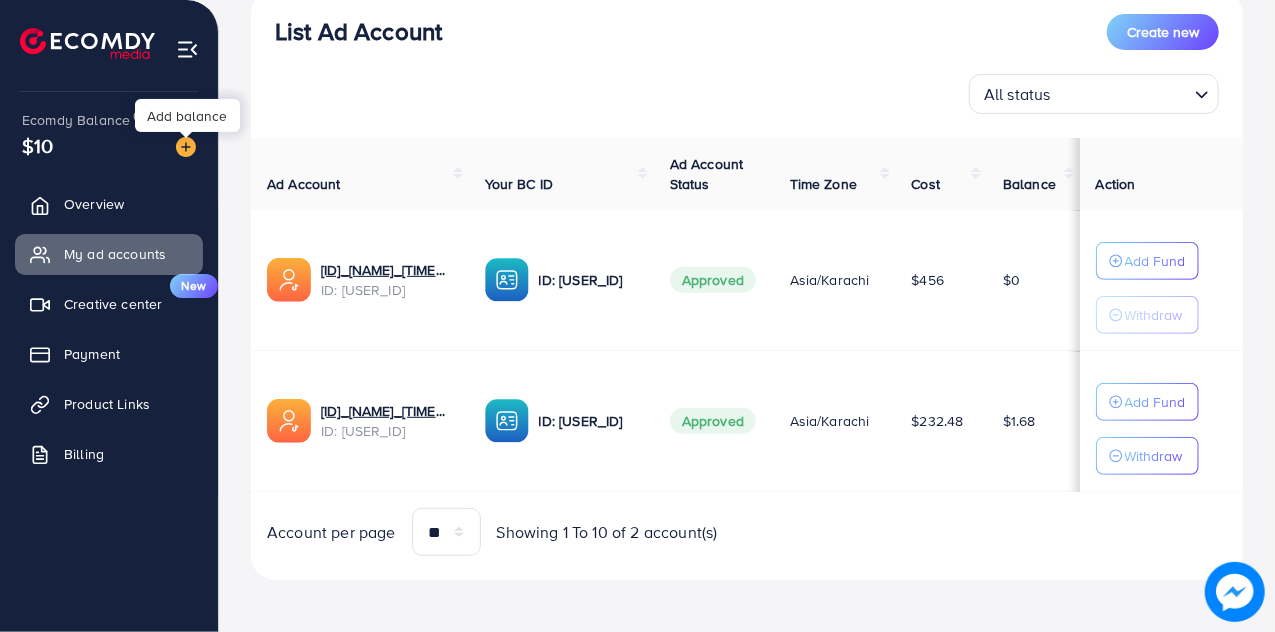click at bounding box center (186, 147) 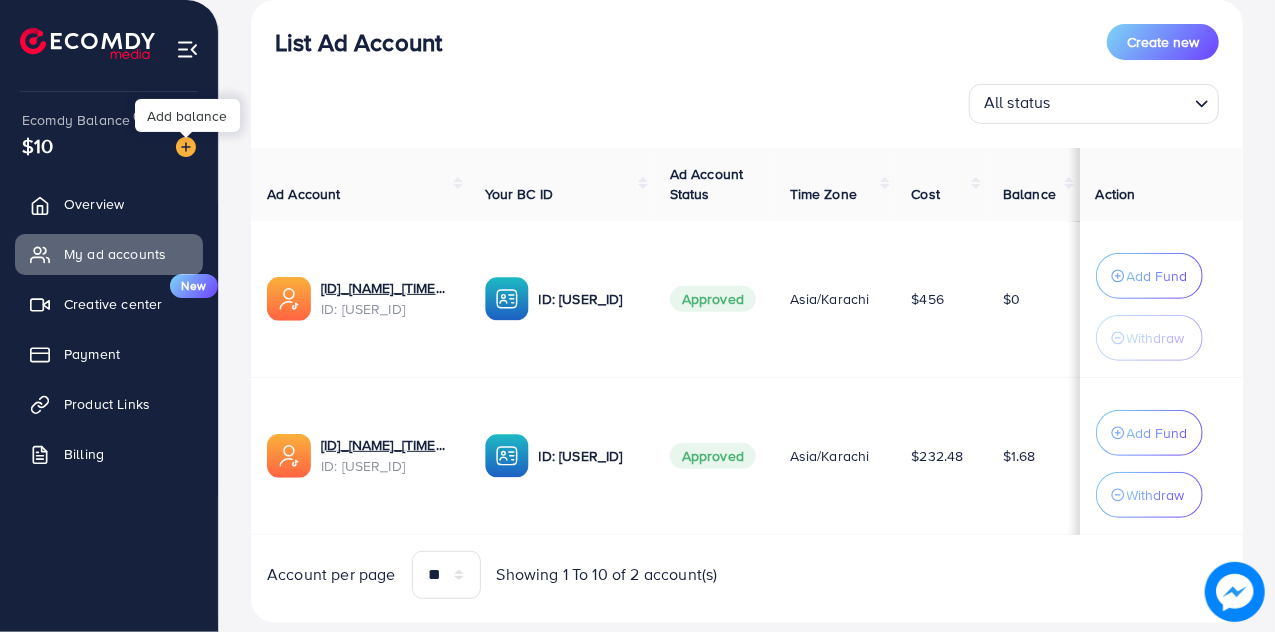 scroll, scrollTop: 261, scrollLeft: 0, axis: vertical 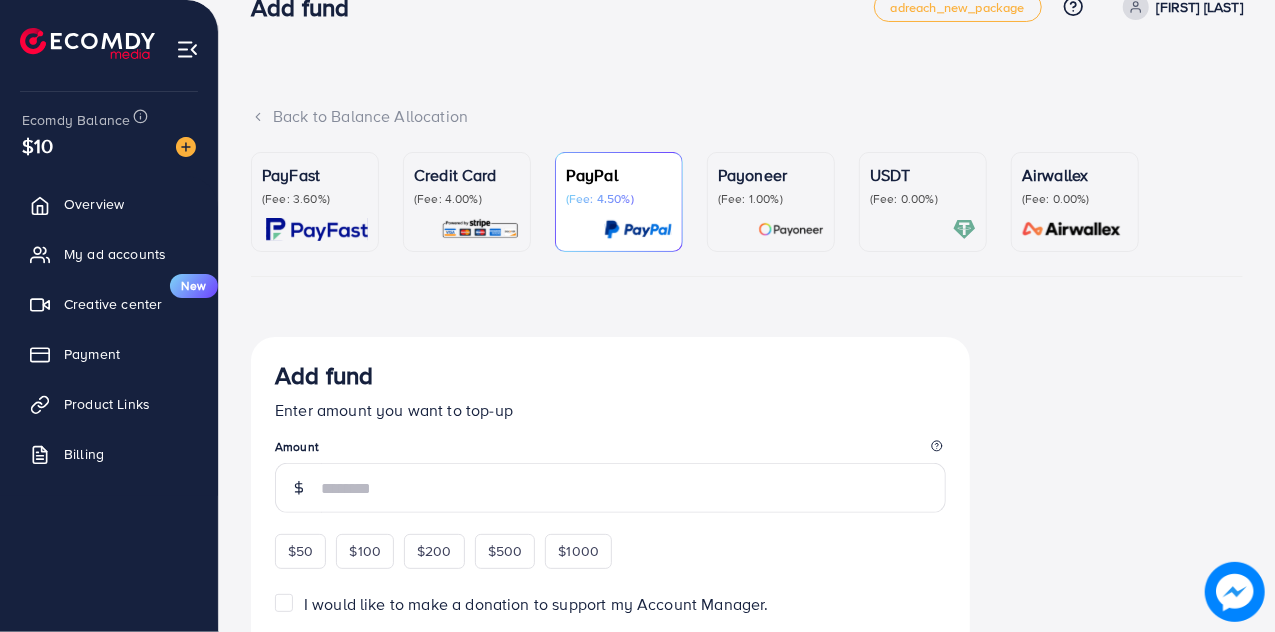 click on "PayFast   (Fee: 3.60%)" at bounding box center [315, 202] 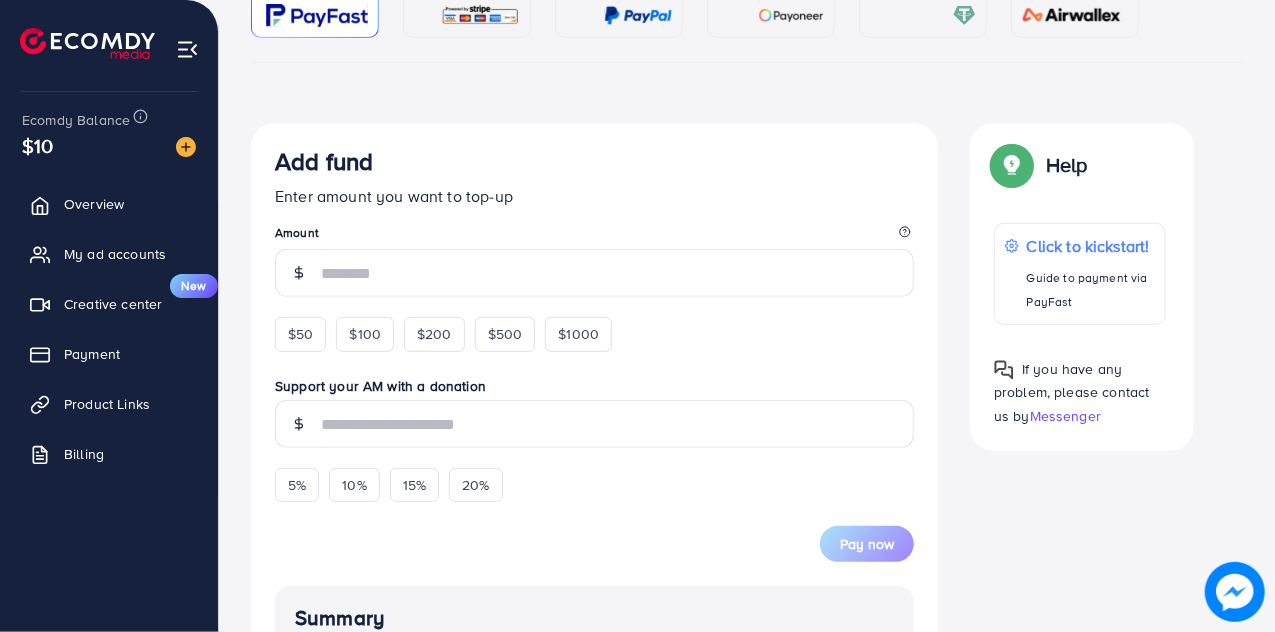 scroll, scrollTop: 261, scrollLeft: 0, axis: vertical 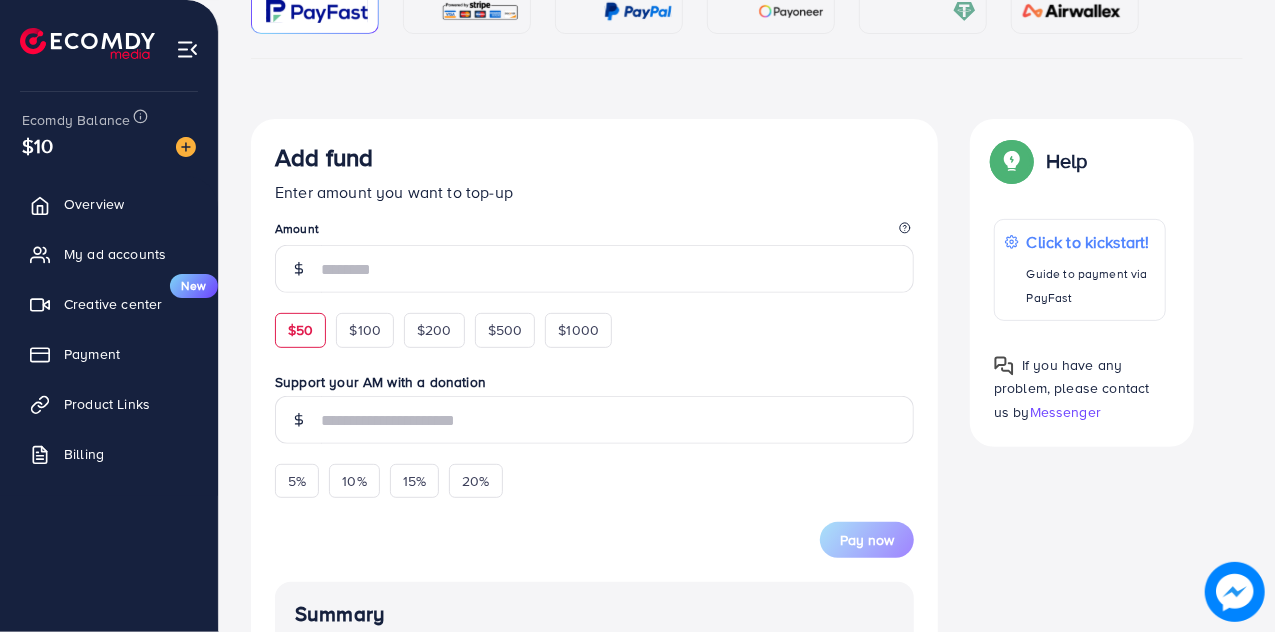 click on "$50" at bounding box center (300, 330) 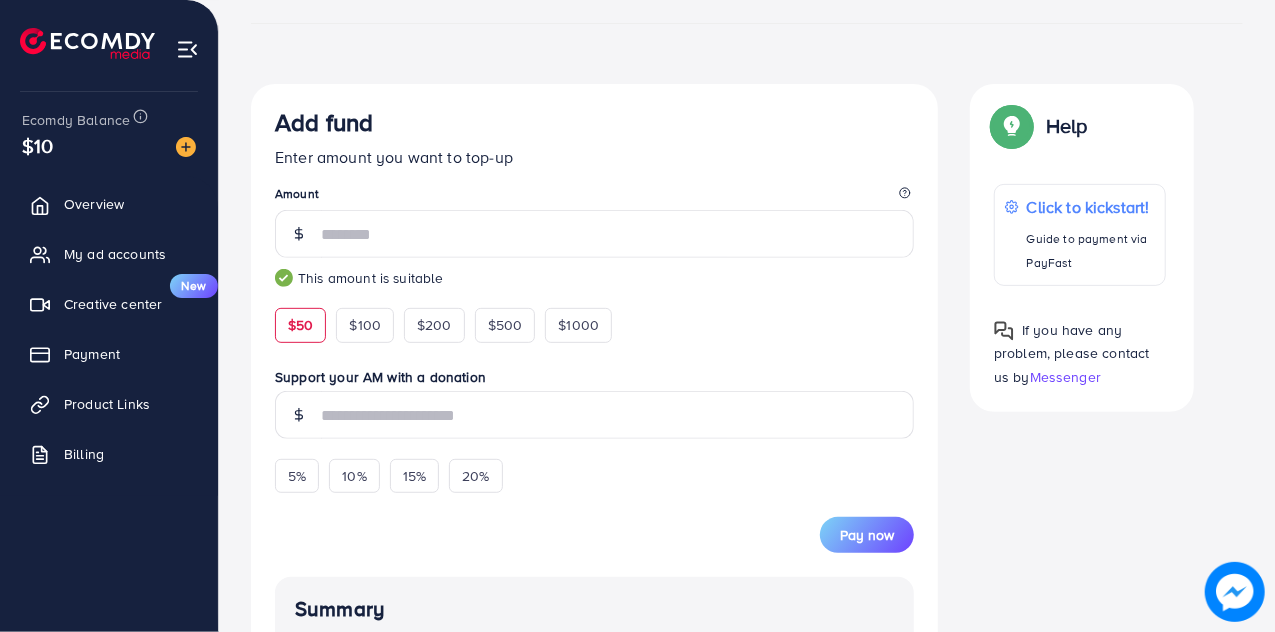 scroll, scrollTop: 270, scrollLeft: 0, axis: vertical 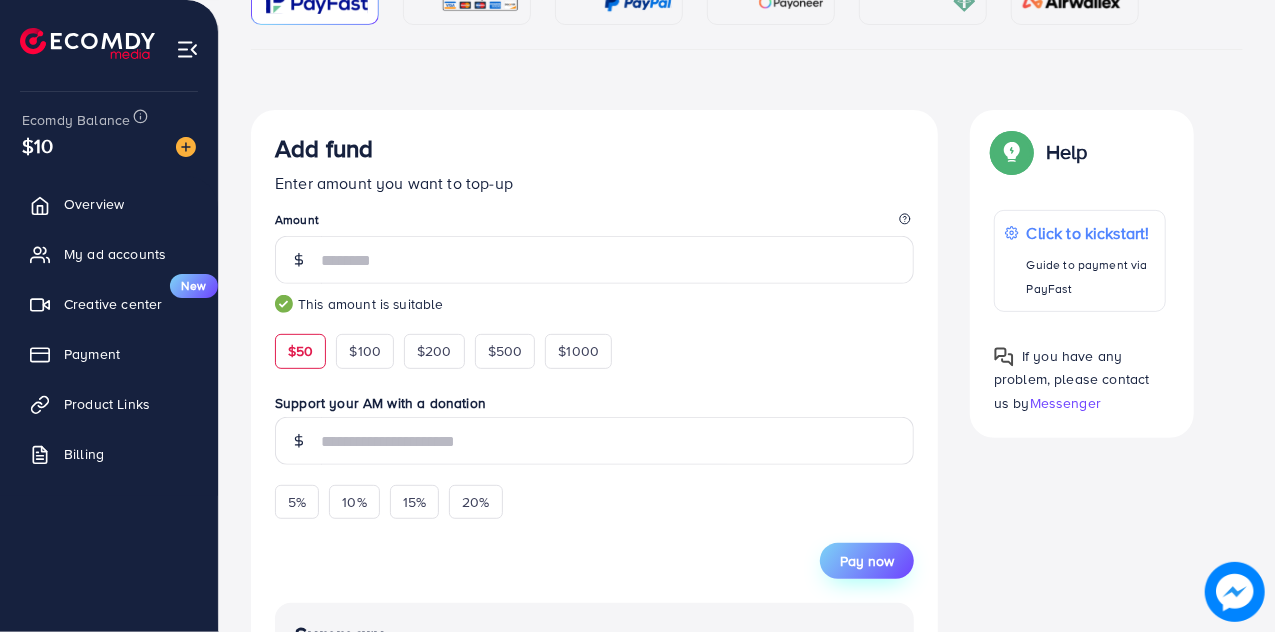 click on "Pay now" at bounding box center [867, 561] 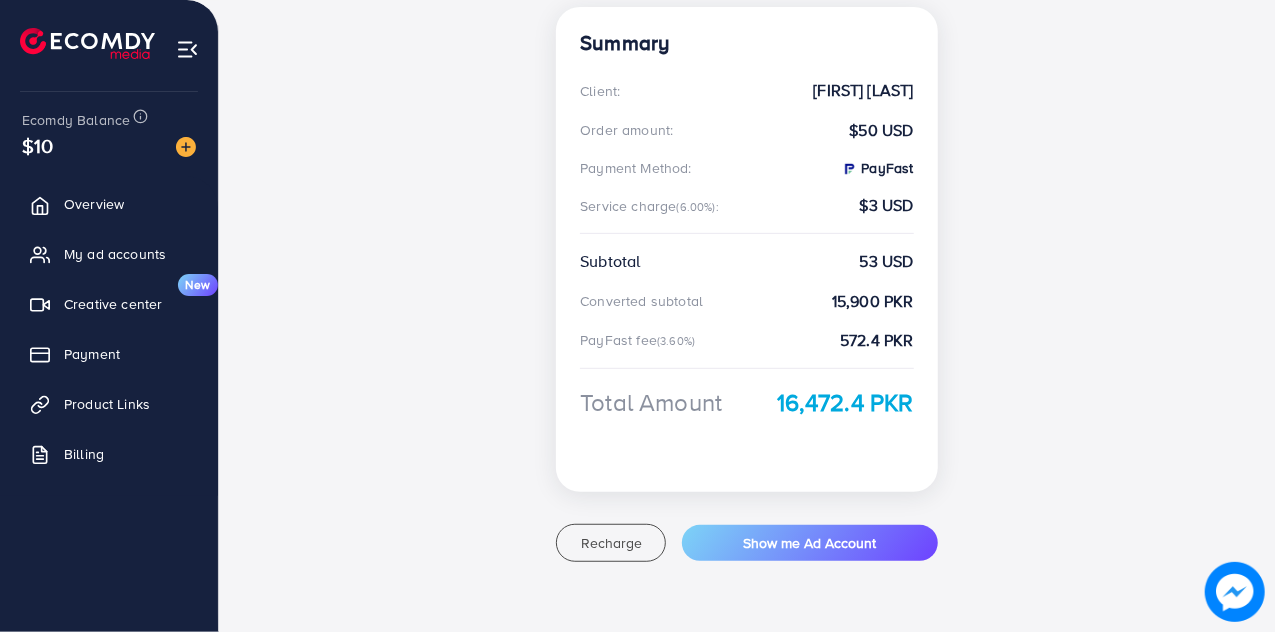 scroll, scrollTop: 399, scrollLeft: 0, axis: vertical 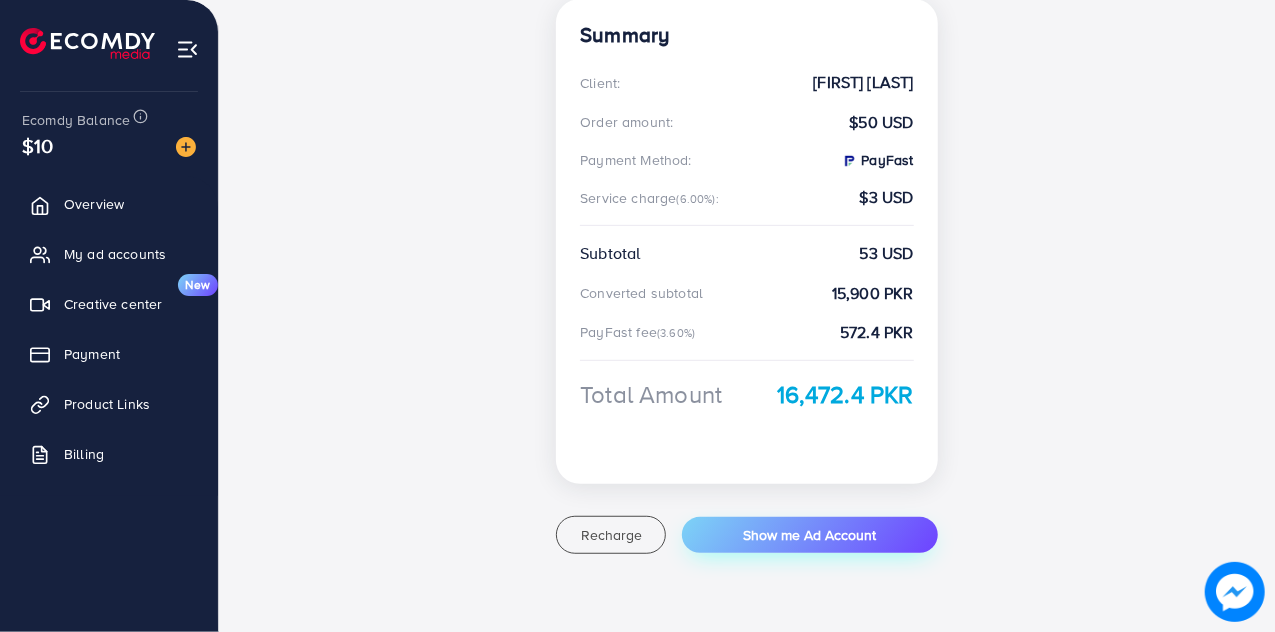click on "Show me Ad Account" at bounding box center [810, 535] 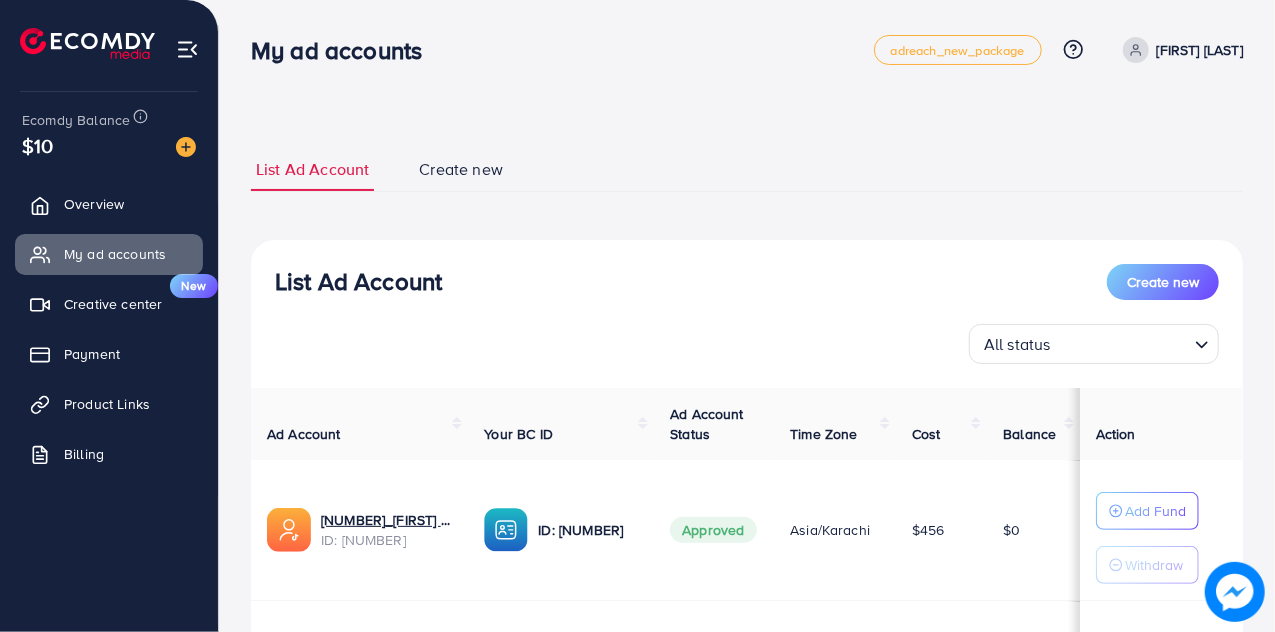 scroll, scrollTop: 250, scrollLeft: 0, axis: vertical 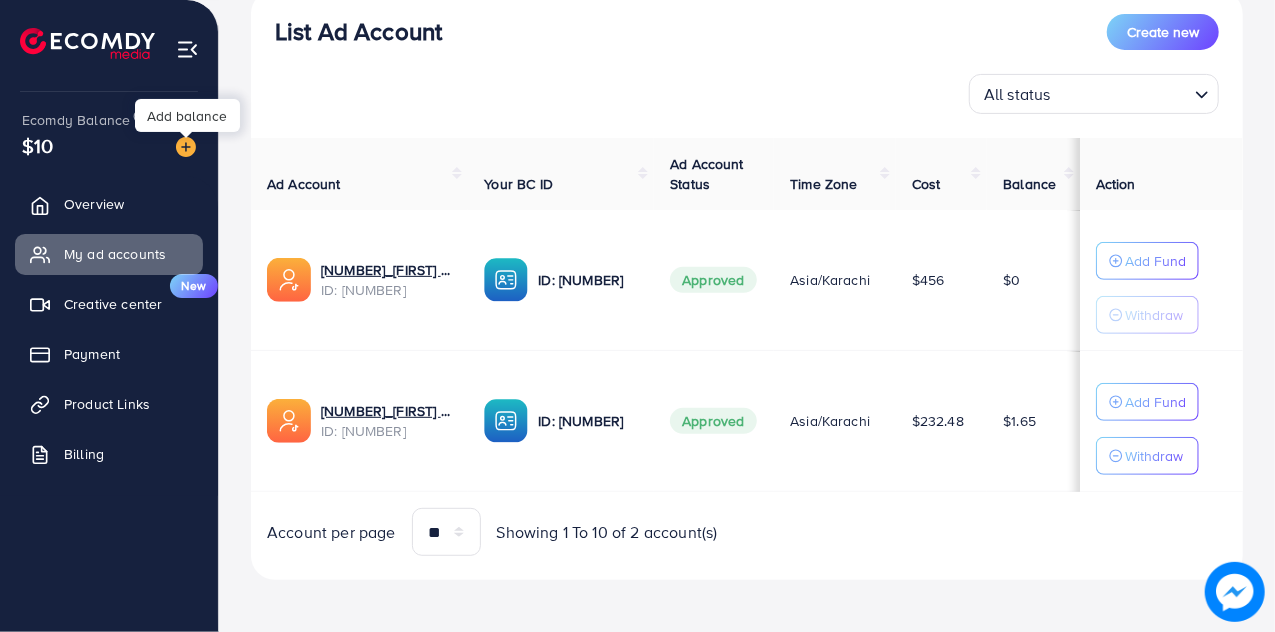 click at bounding box center [186, 147] 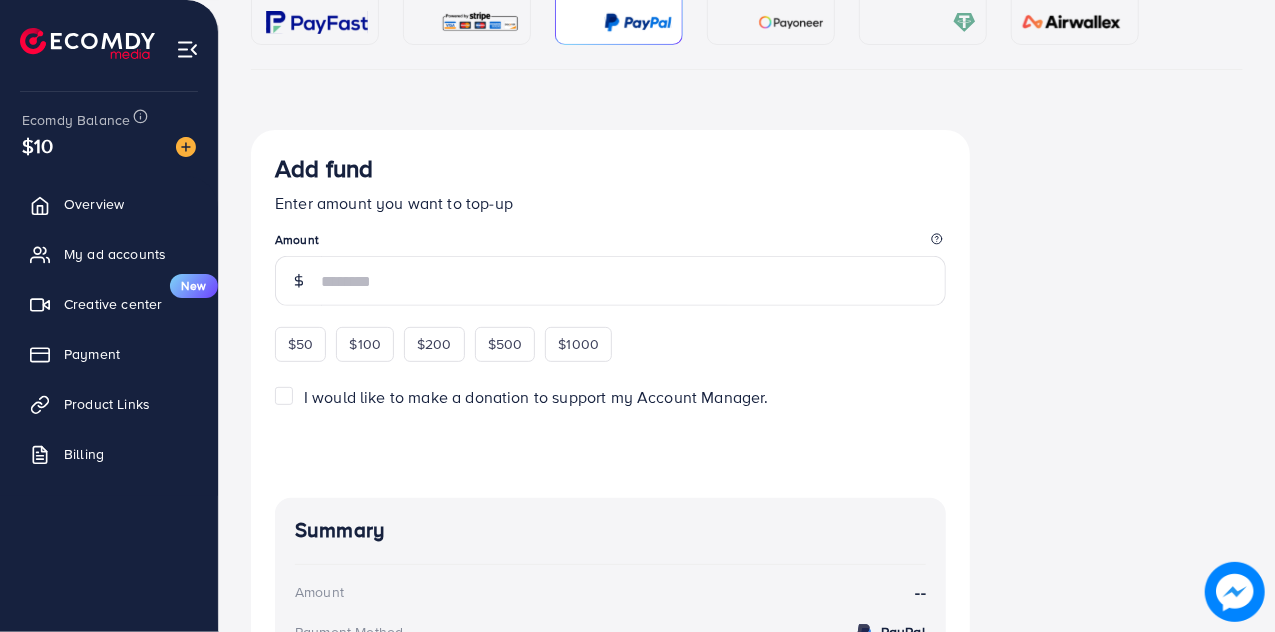 scroll, scrollTop: 0, scrollLeft: 0, axis: both 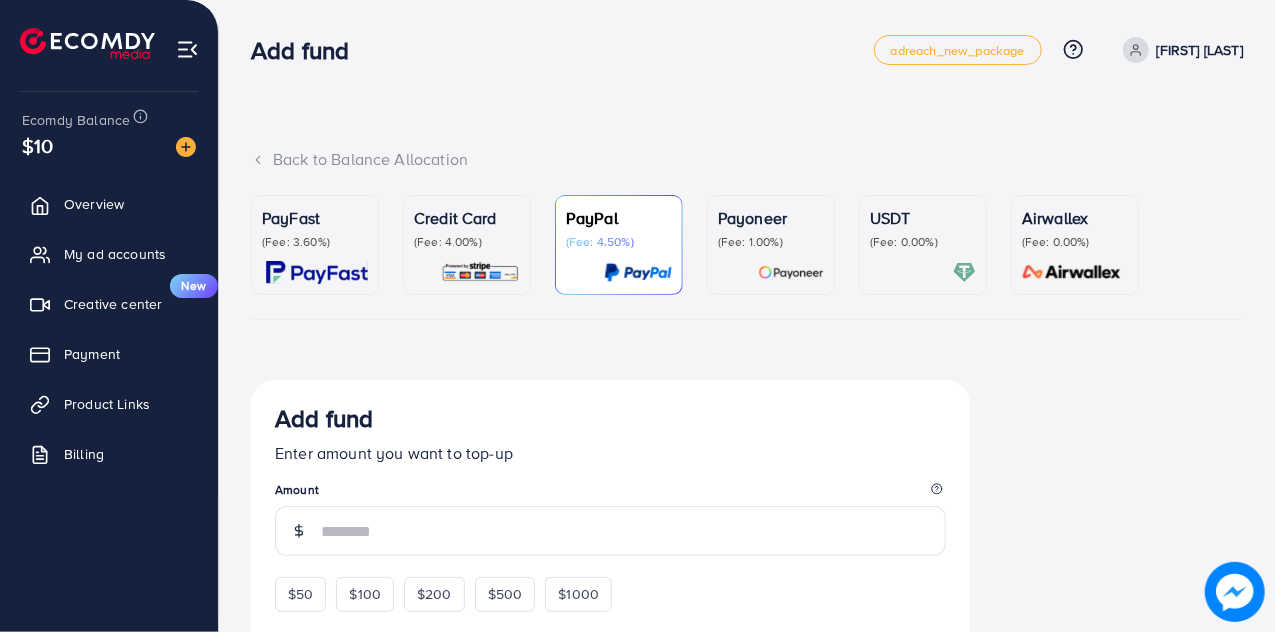 click at bounding box center [317, 272] 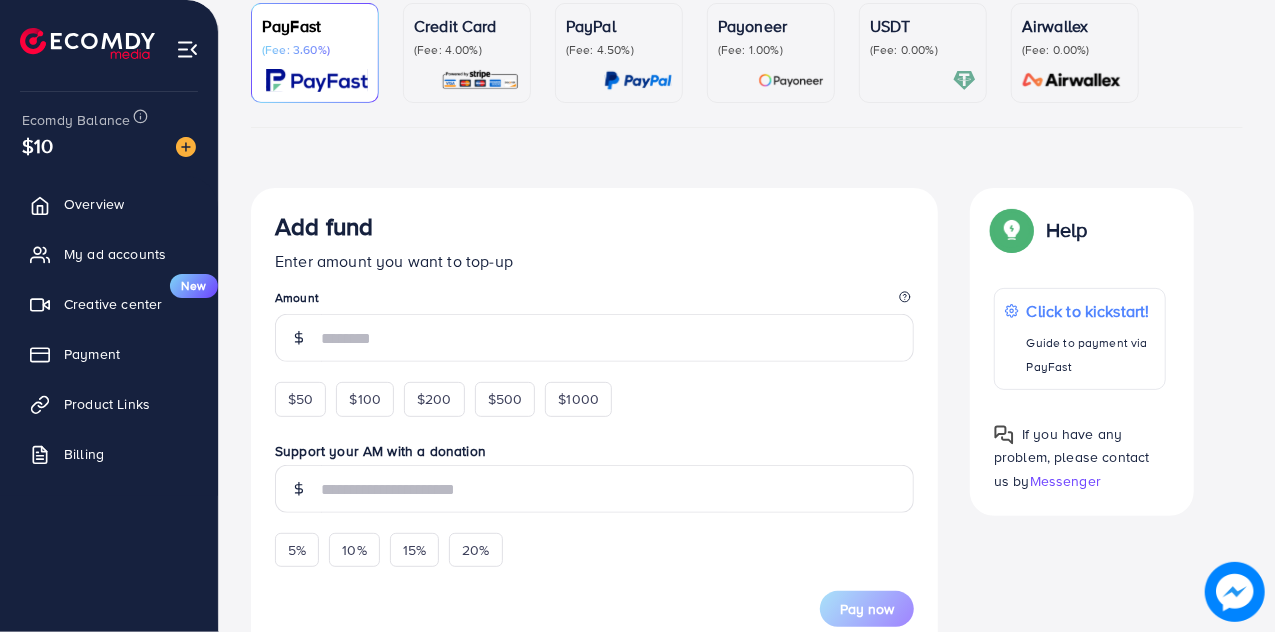 scroll, scrollTop: 213, scrollLeft: 0, axis: vertical 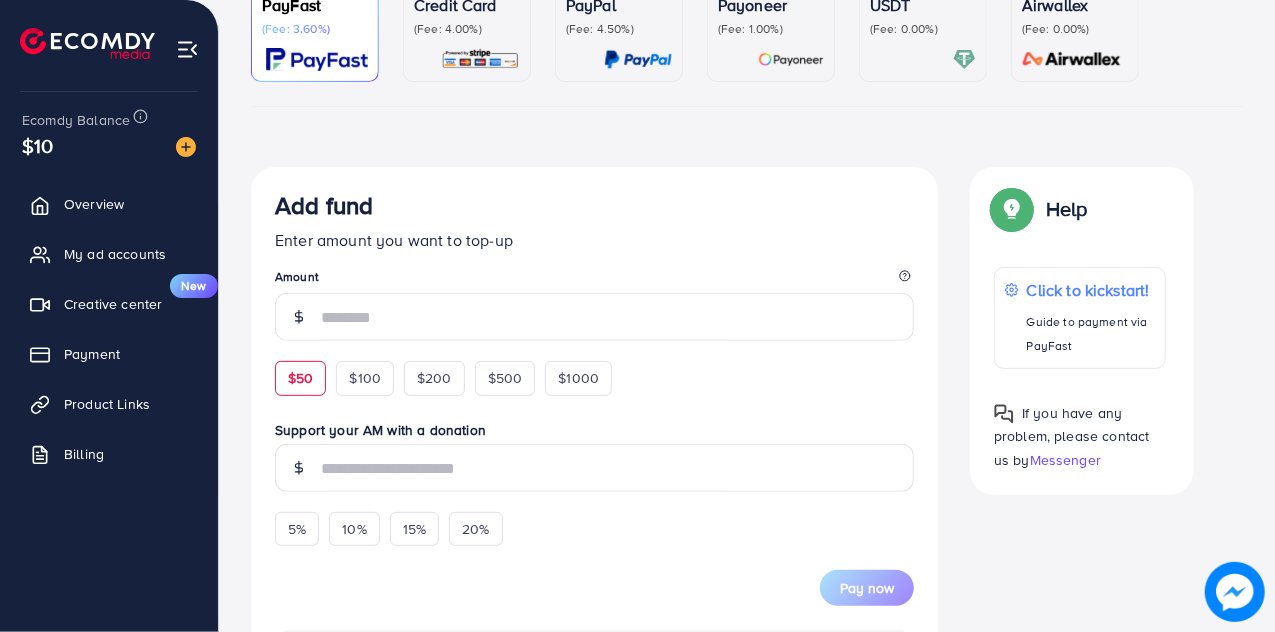 click on "$50" at bounding box center [300, 378] 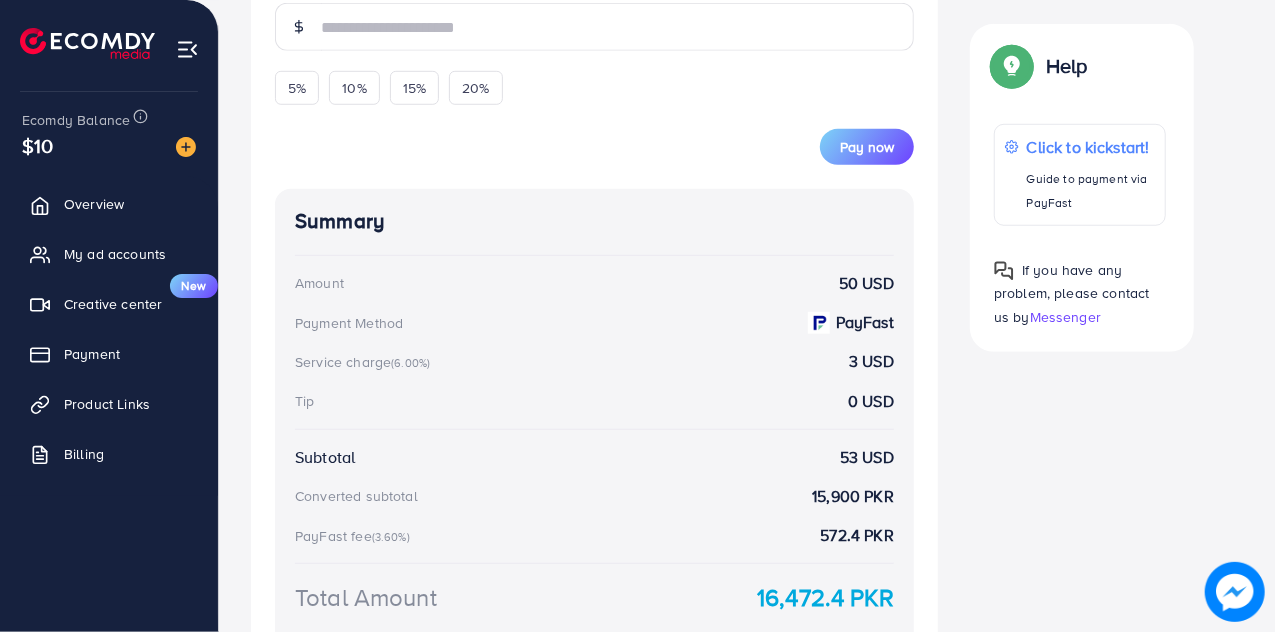 scroll, scrollTop: 828, scrollLeft: 0, axis: vertical 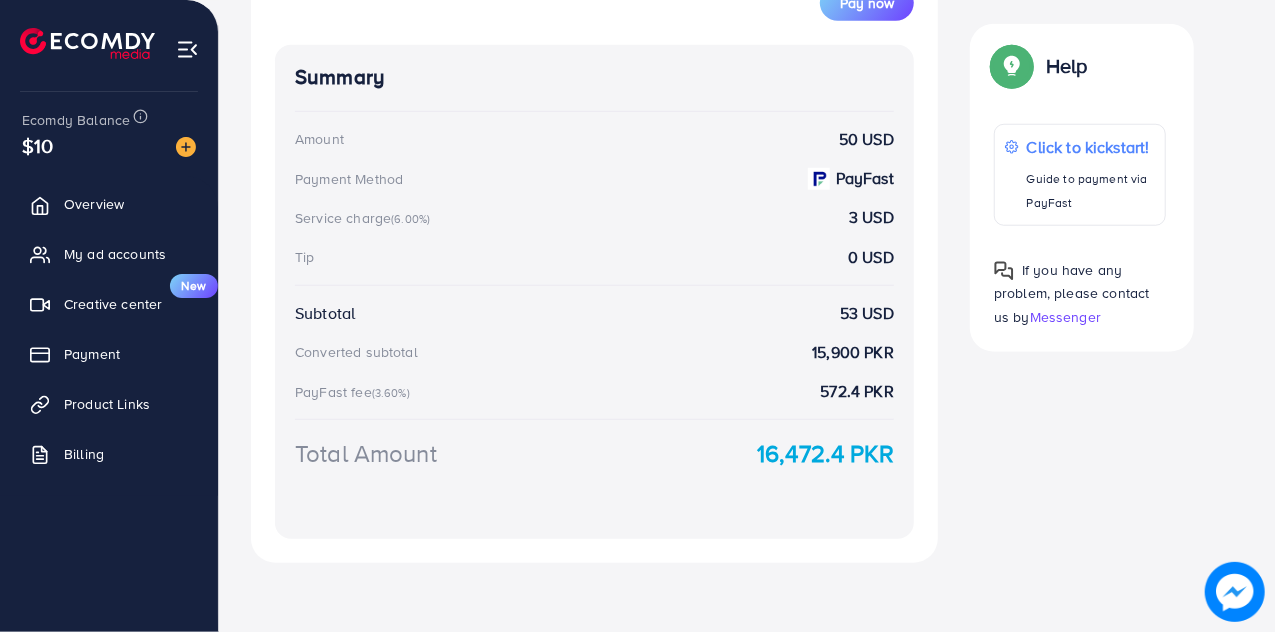 click on "16,472.4 PKR" at bounding box center (825, 453) 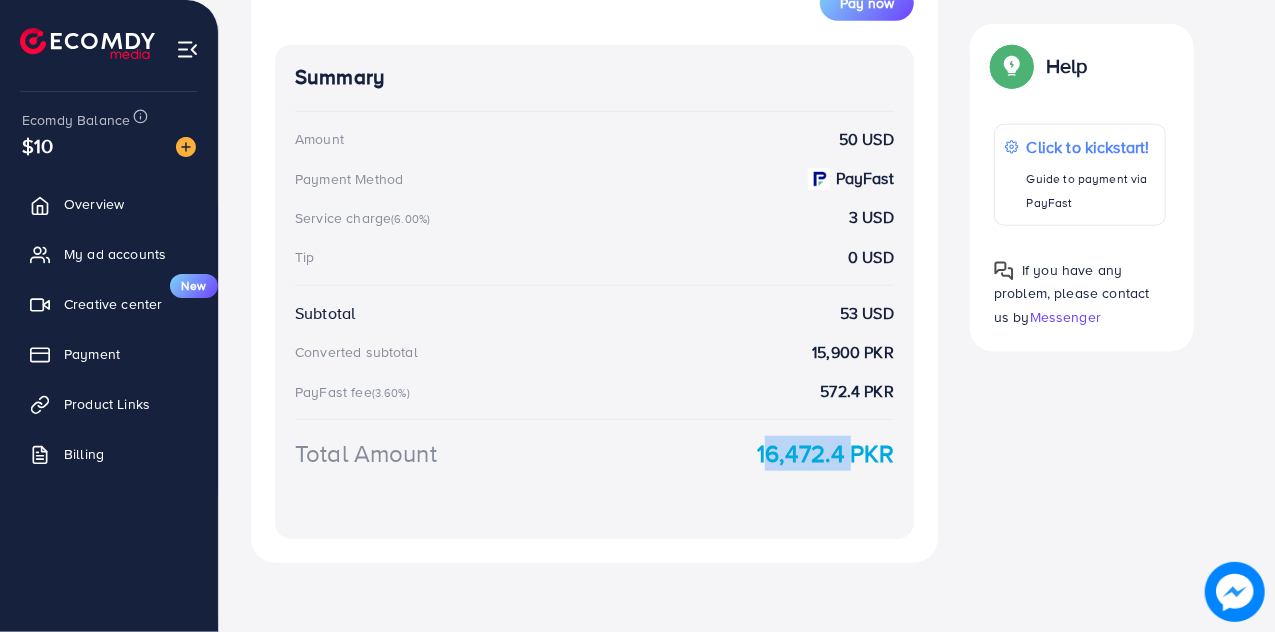click on "16,472.4 PKR" at bounding box center [825, 453] 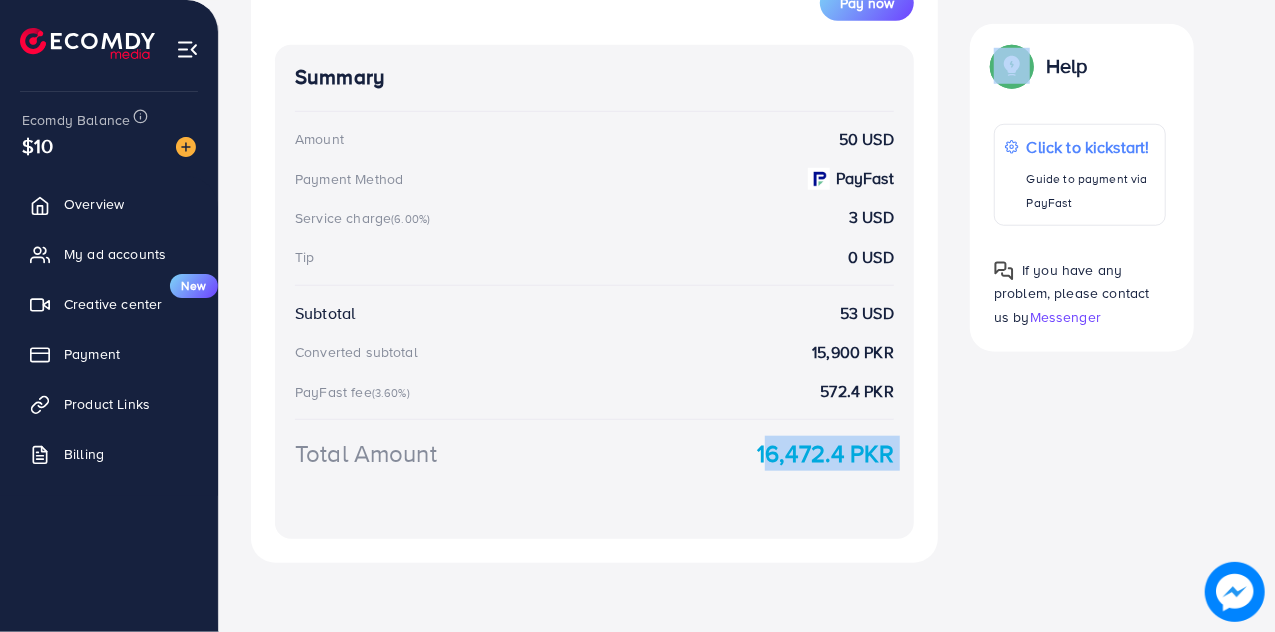 click on "16,472.4 PKR" at bounding box center [825, 453] 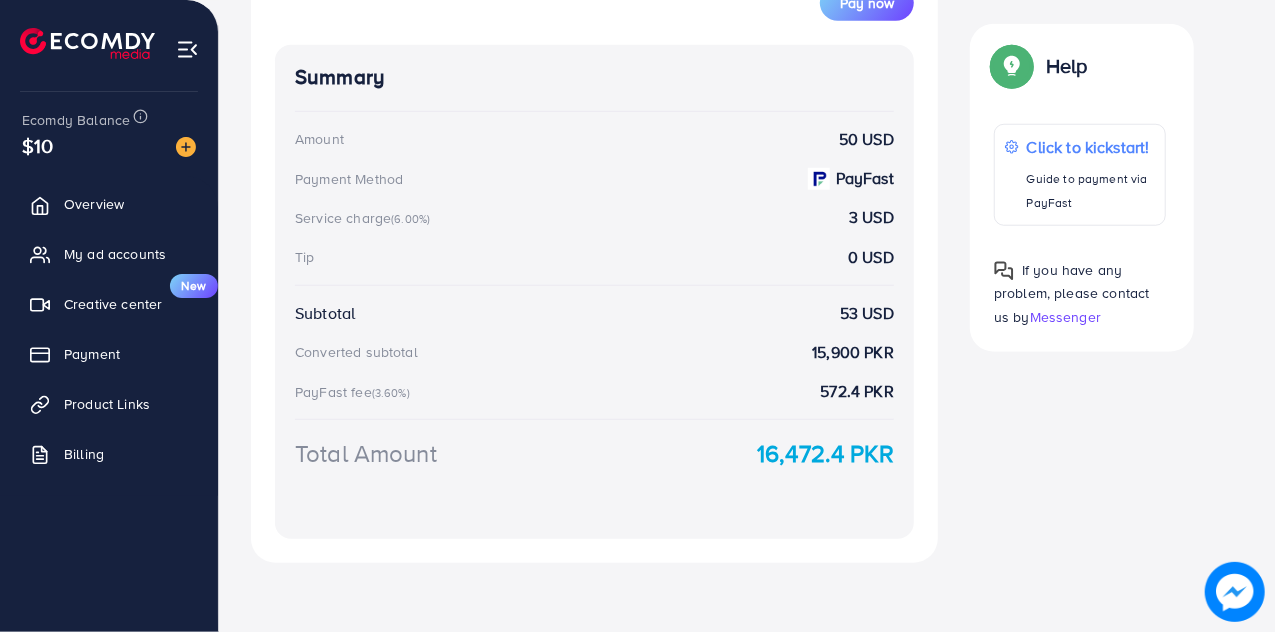 click on "16,472.4 PKR" at bounding box center (825, 453) 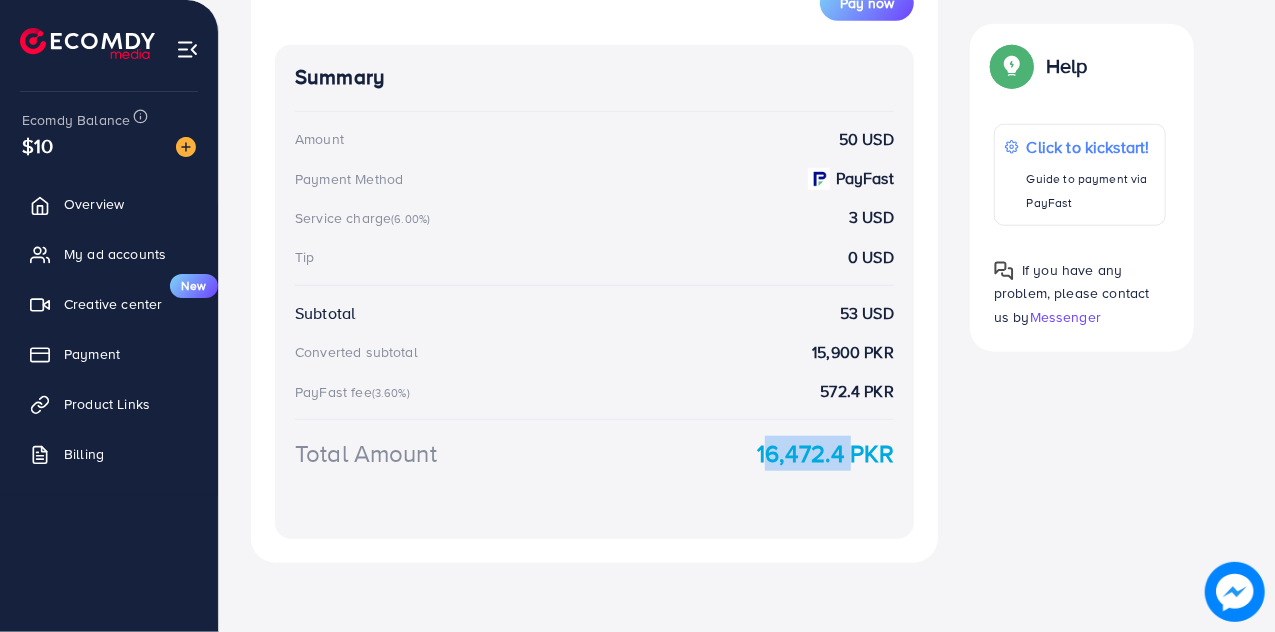 click on "16,472.4 PKR" at bounding box center [825, 453] 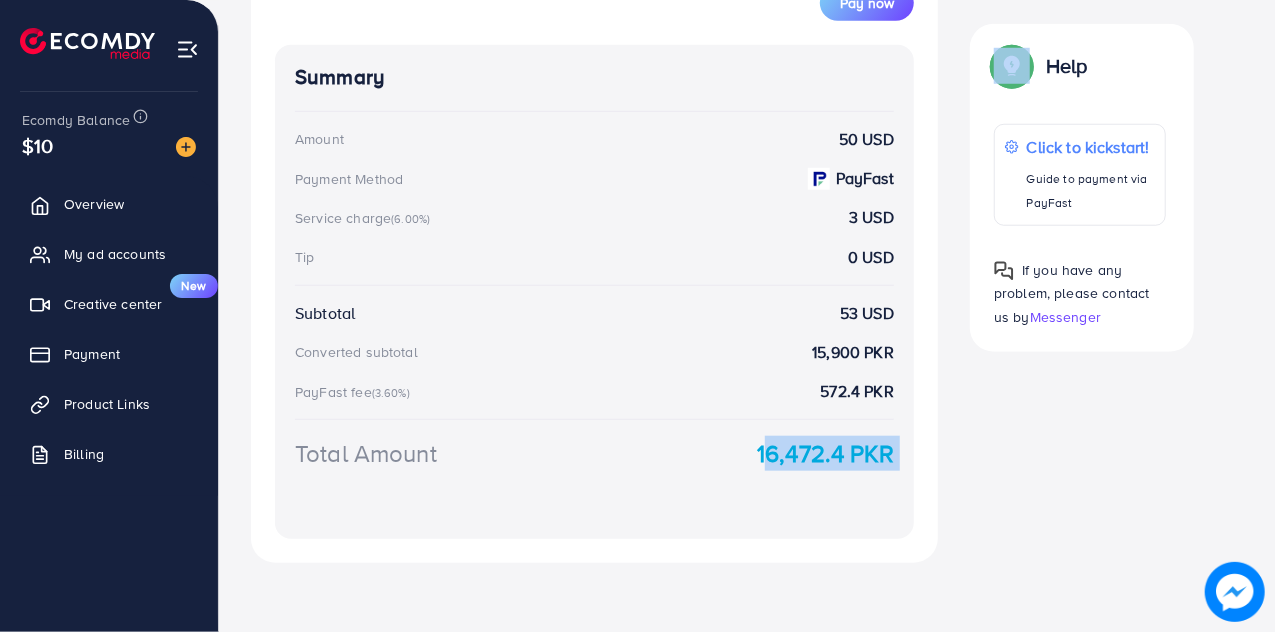 click on "16,472.4 PKR" at bounding box center [825, 453] 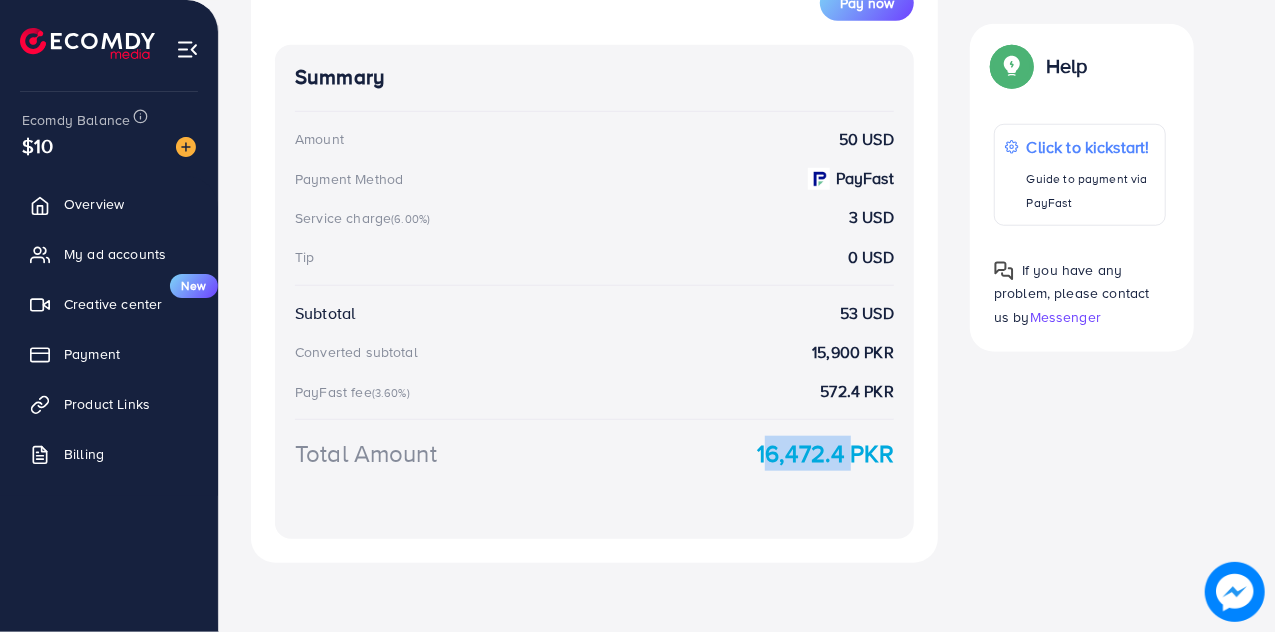 click on "16,472.4 PKR" at bounding box center [825, 453] 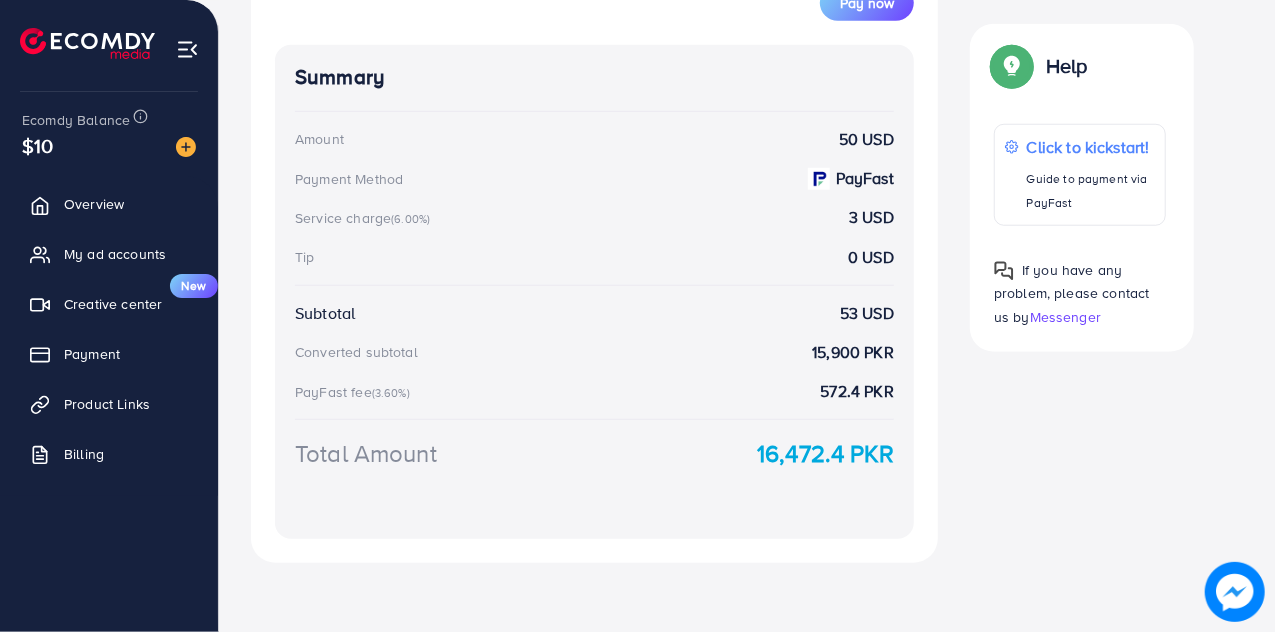 click on "16,472.4 PKR" at bounding box center [825, 453] 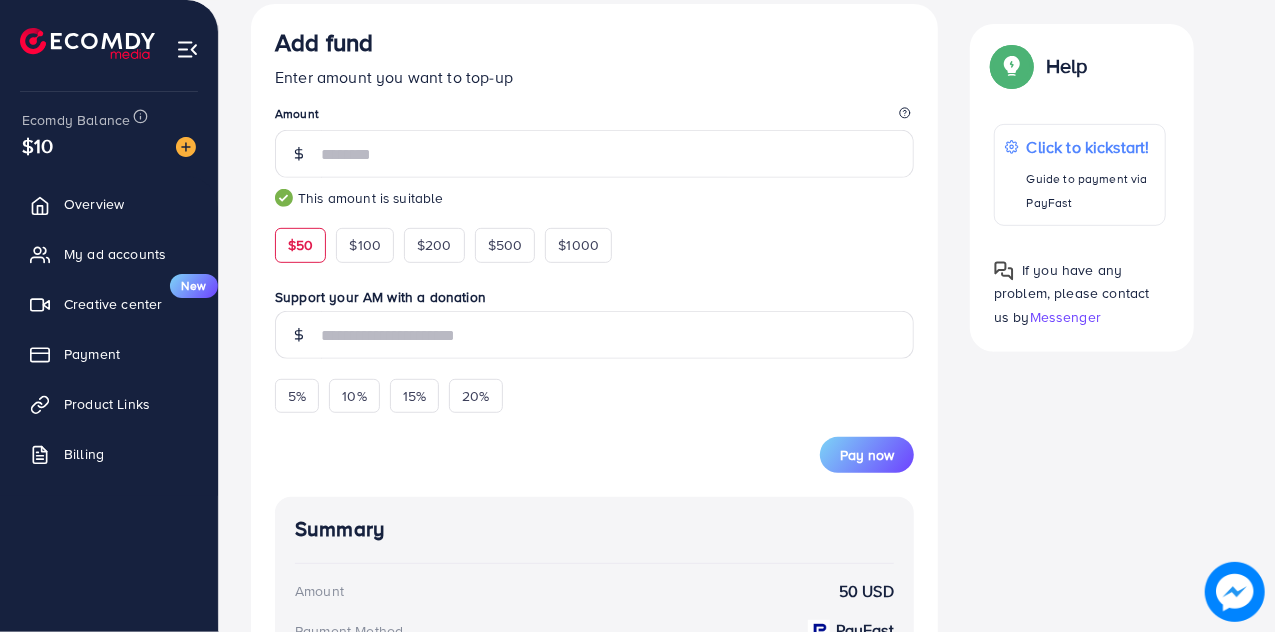 scroll, scrollTop: 396, scrollLeft: 0, axis: vertical 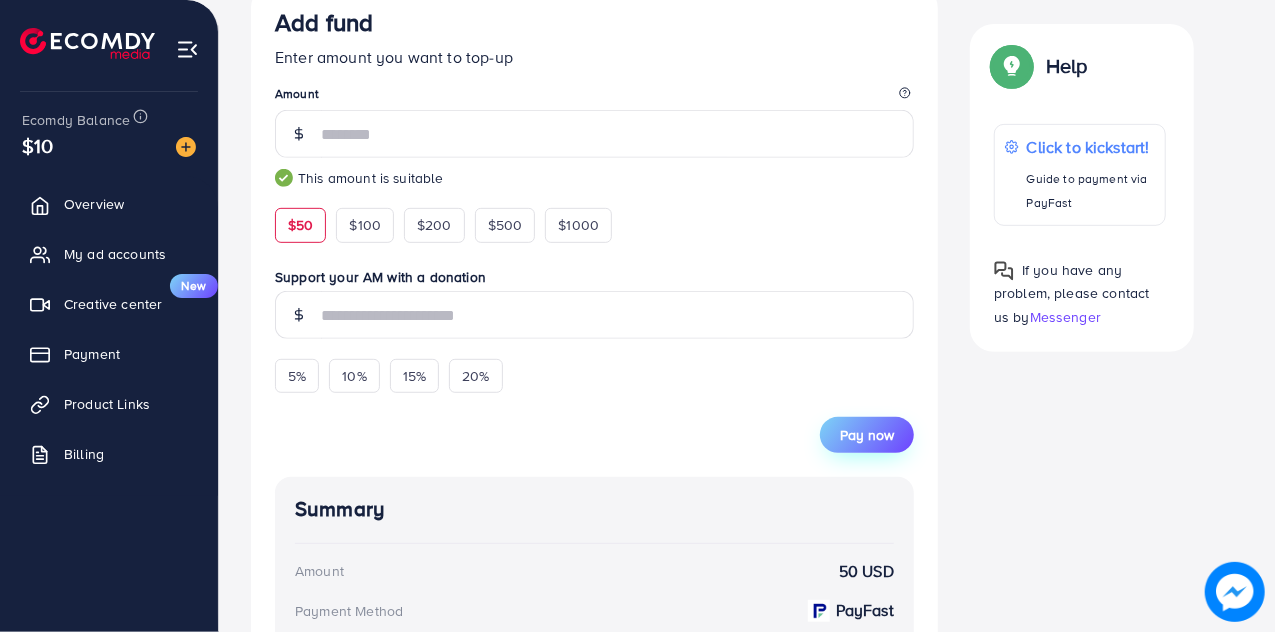 click on "Pay now" at bounding box center (867, 435) 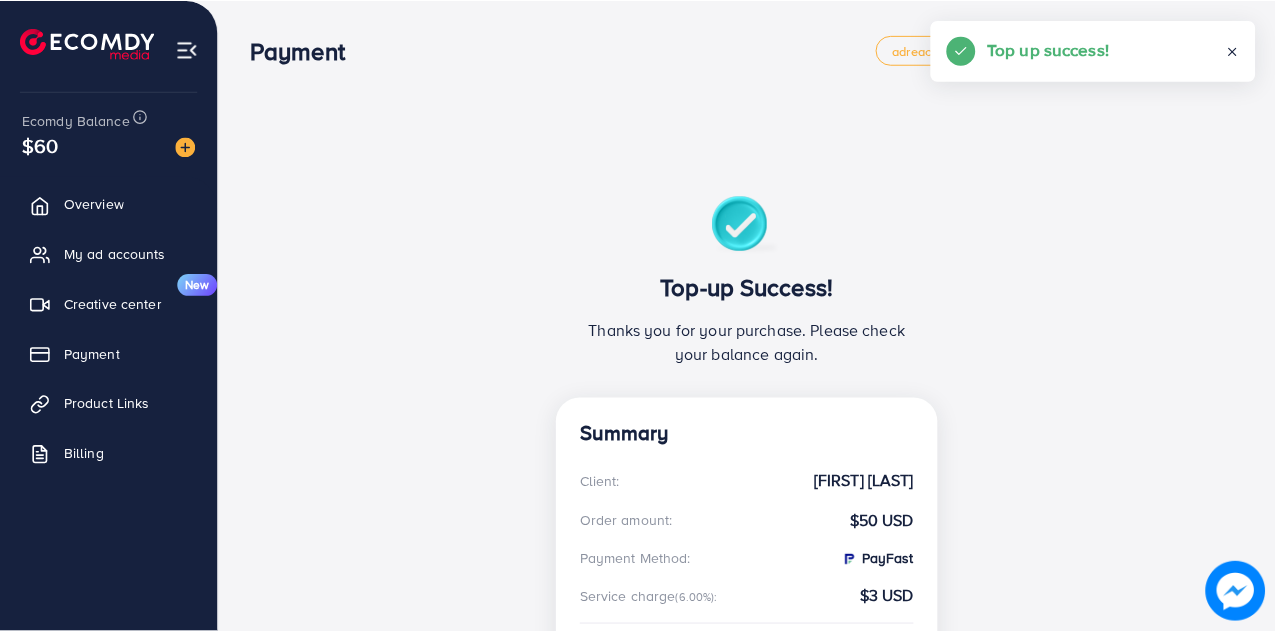 scroll, scrollTop: 0, scrollLeft: 0, axis: both 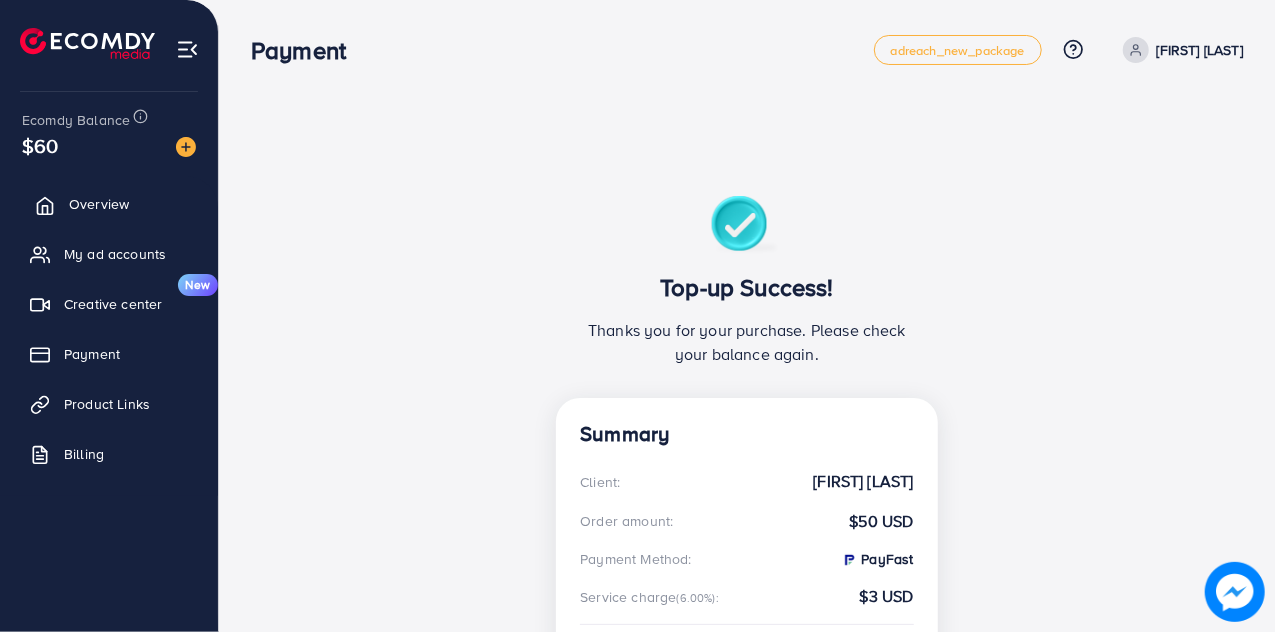 click on "Overview" at bounding box center [99, 204] 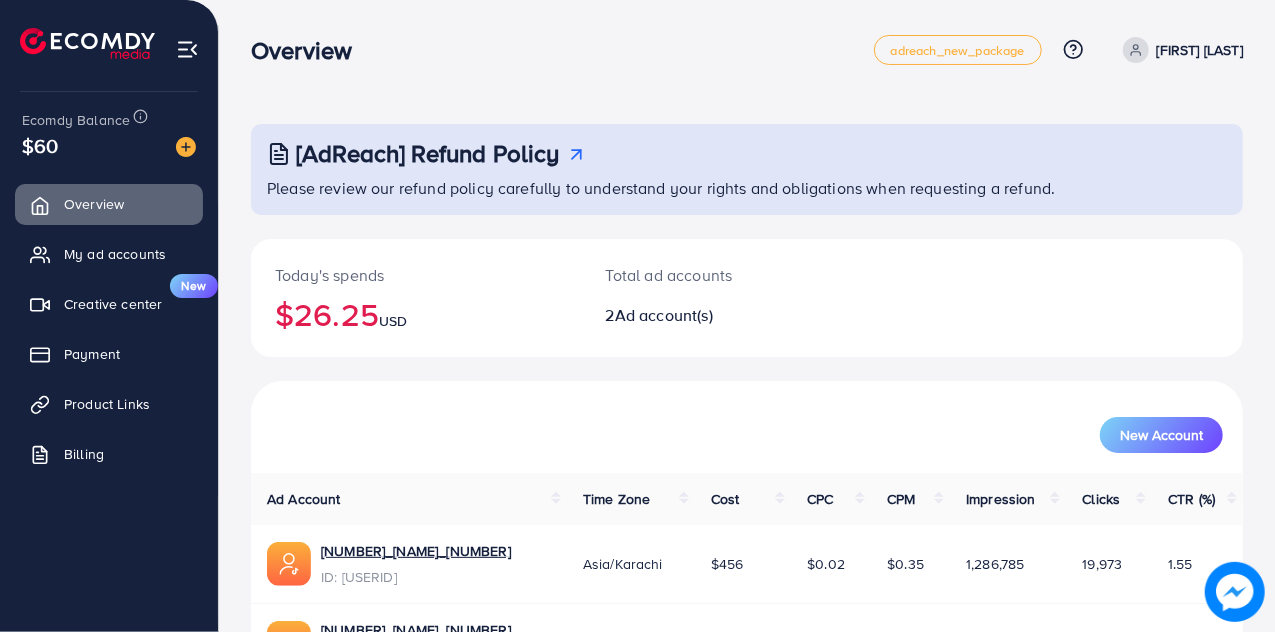 scroll, scrollTop: 134, scrollLeft: 0, axis: vertical 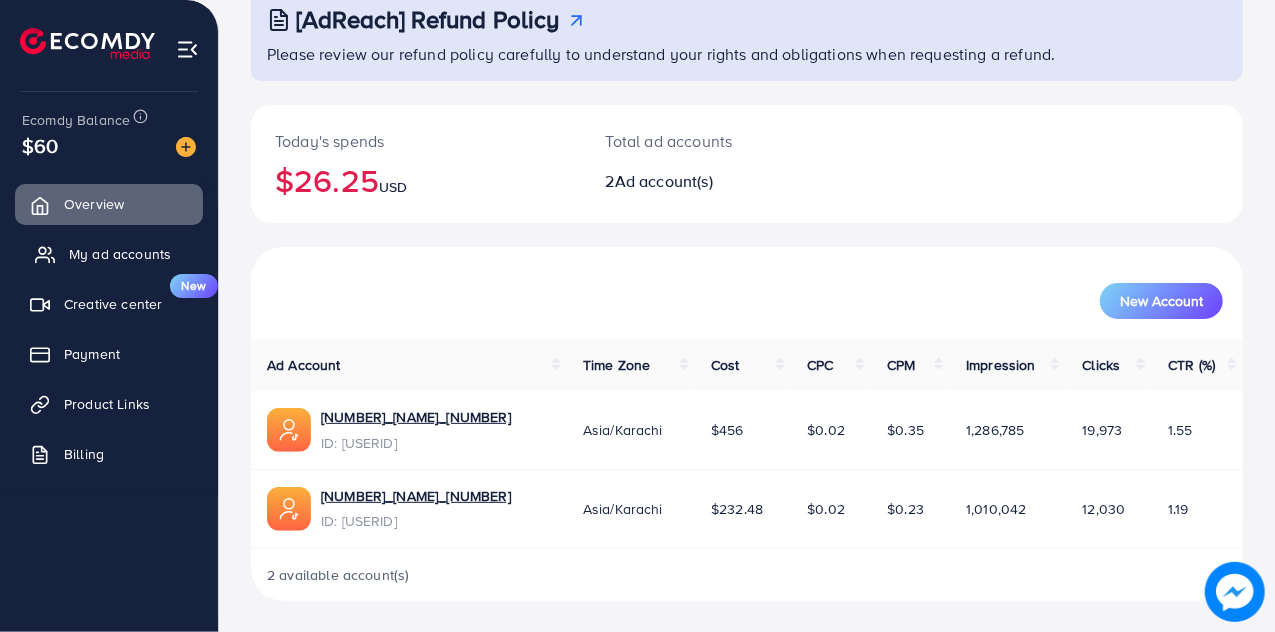 click on "My ad accounts" at bounding box center [120, 254] 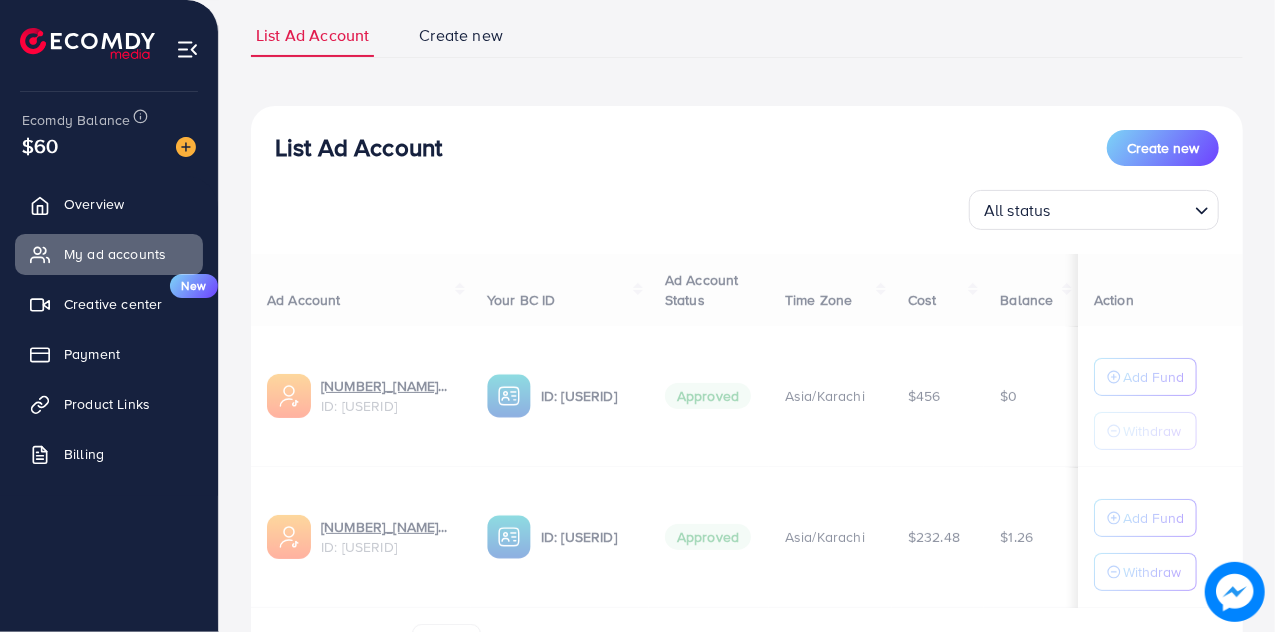 scroll, scrollTop: 0, scrollLeft: 0, axis: both 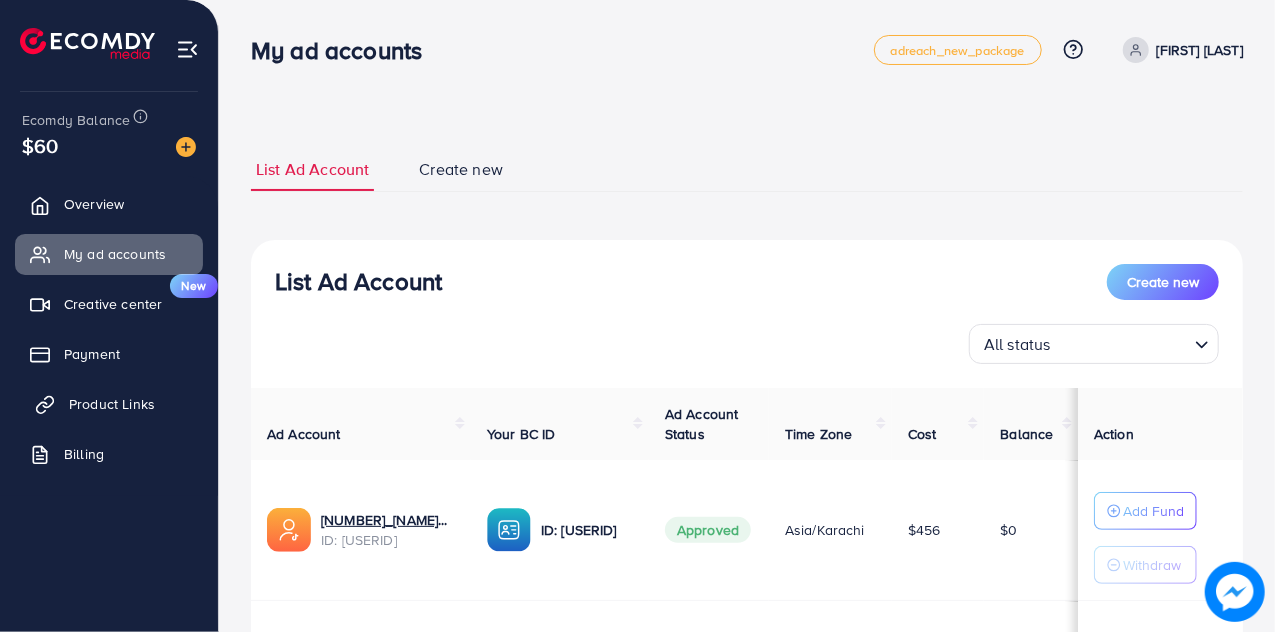 click on "Product Links" at bounding box center [112, 404] 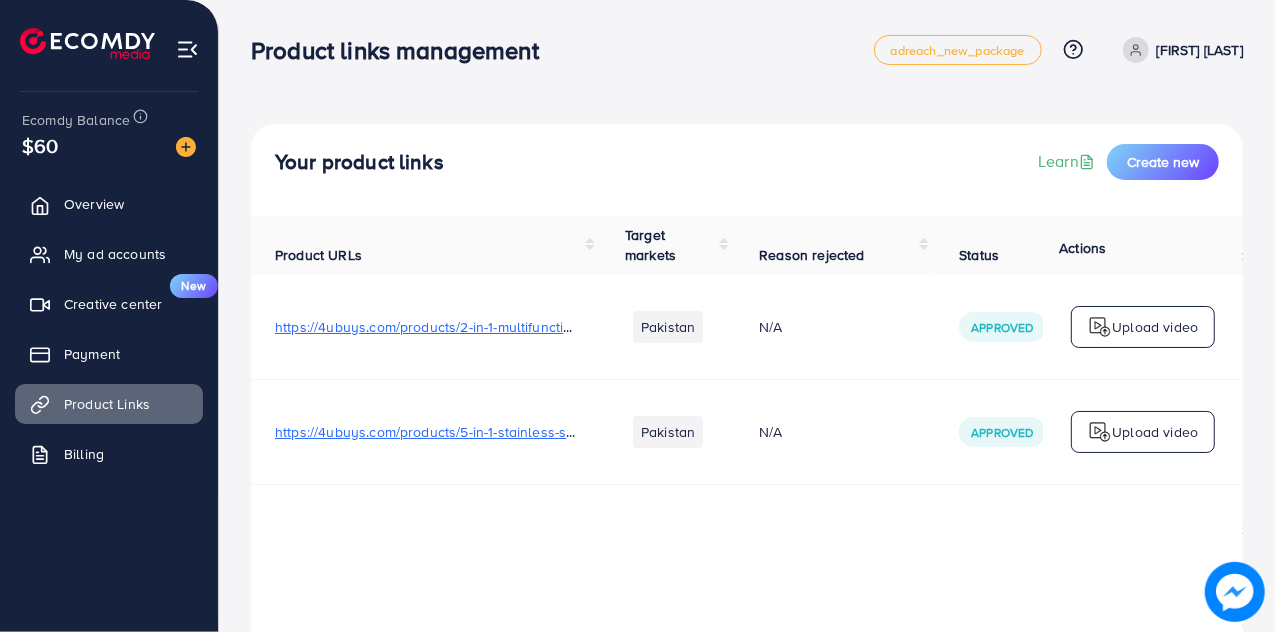 click on "Pakistan" at bounding box center [668, 327] 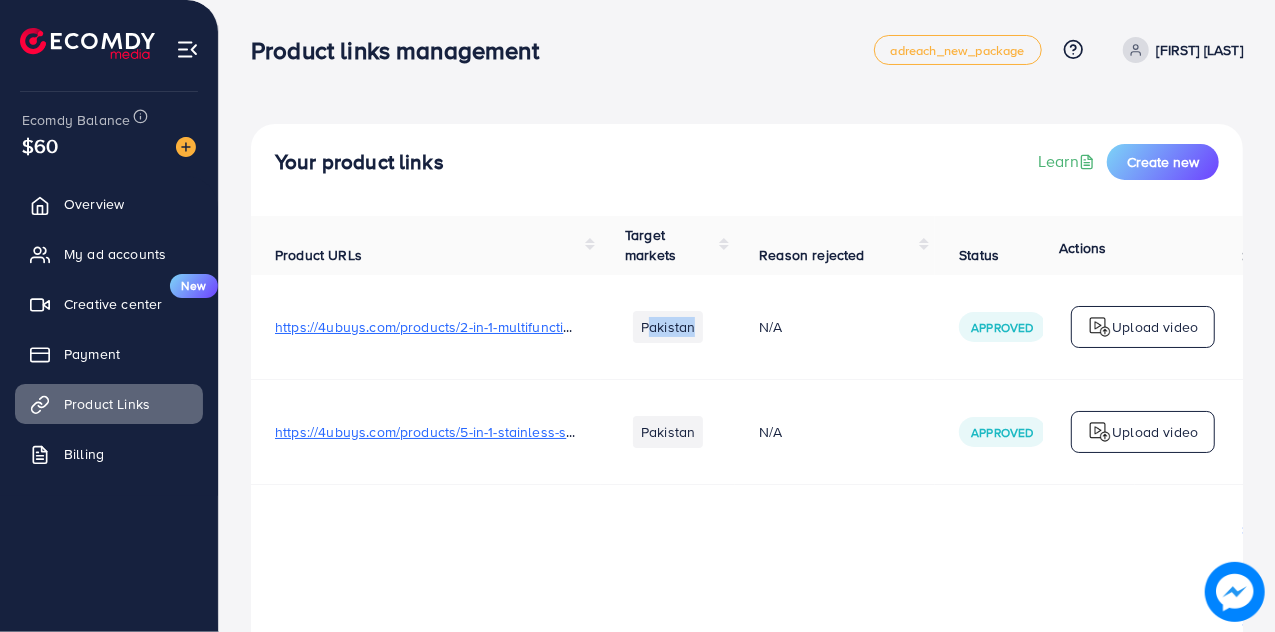 click on "Pakistan" at bounding box center [668, 327] 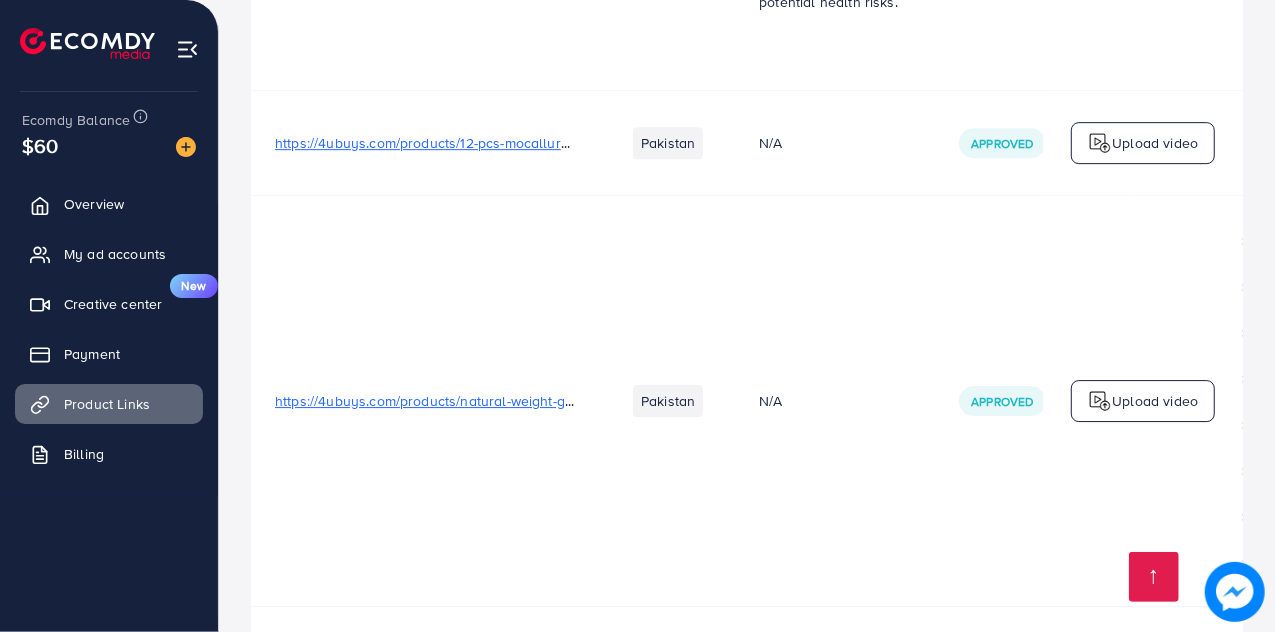 scroll, scrollTop: 3447, scrollLeft: 0, axis: vertical 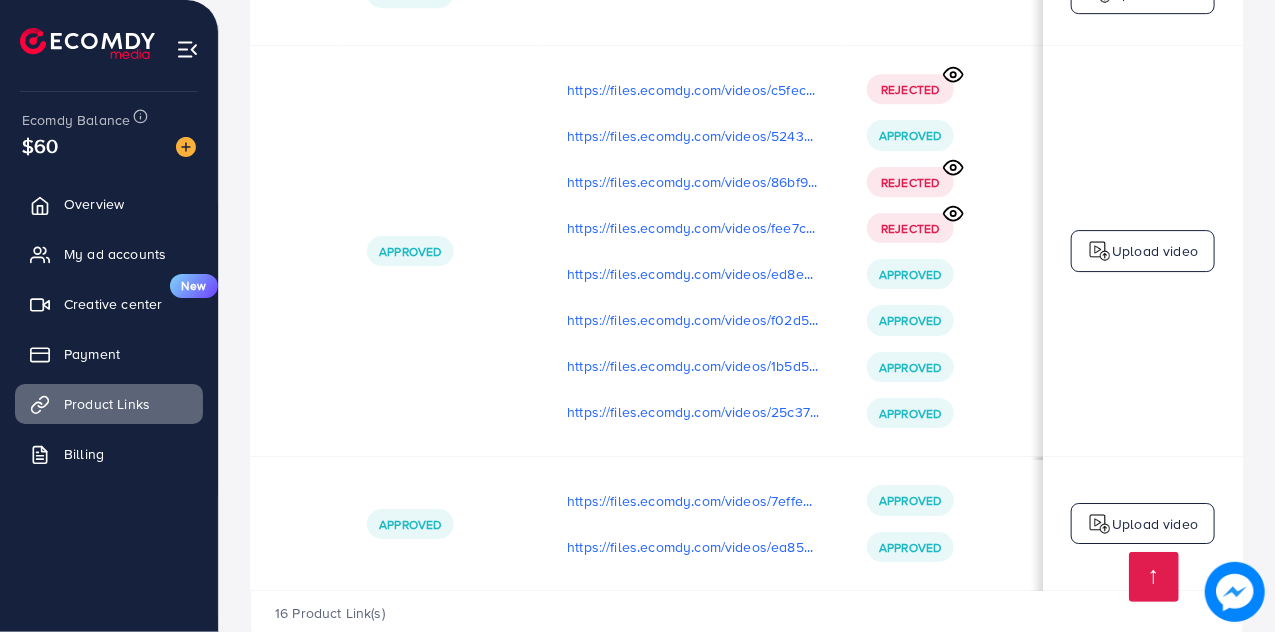 click on "Upload video" at bounding box center [1155, 524] 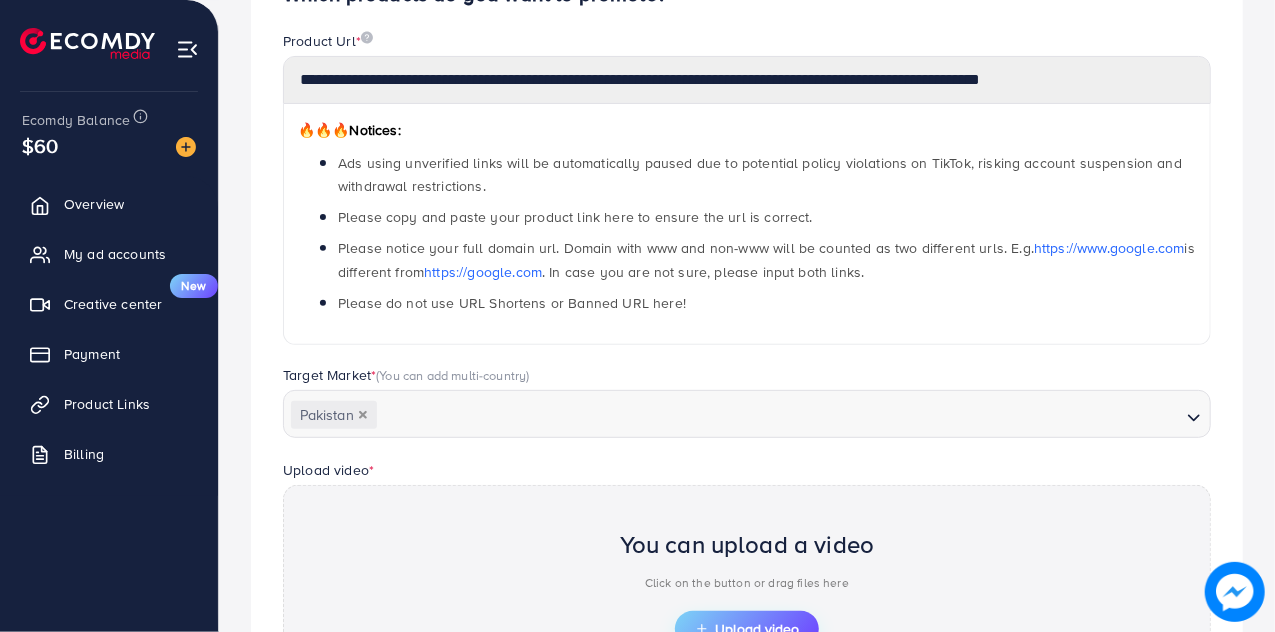 scroll, scrollTop: 0, scrollLeft: 0, axis: both 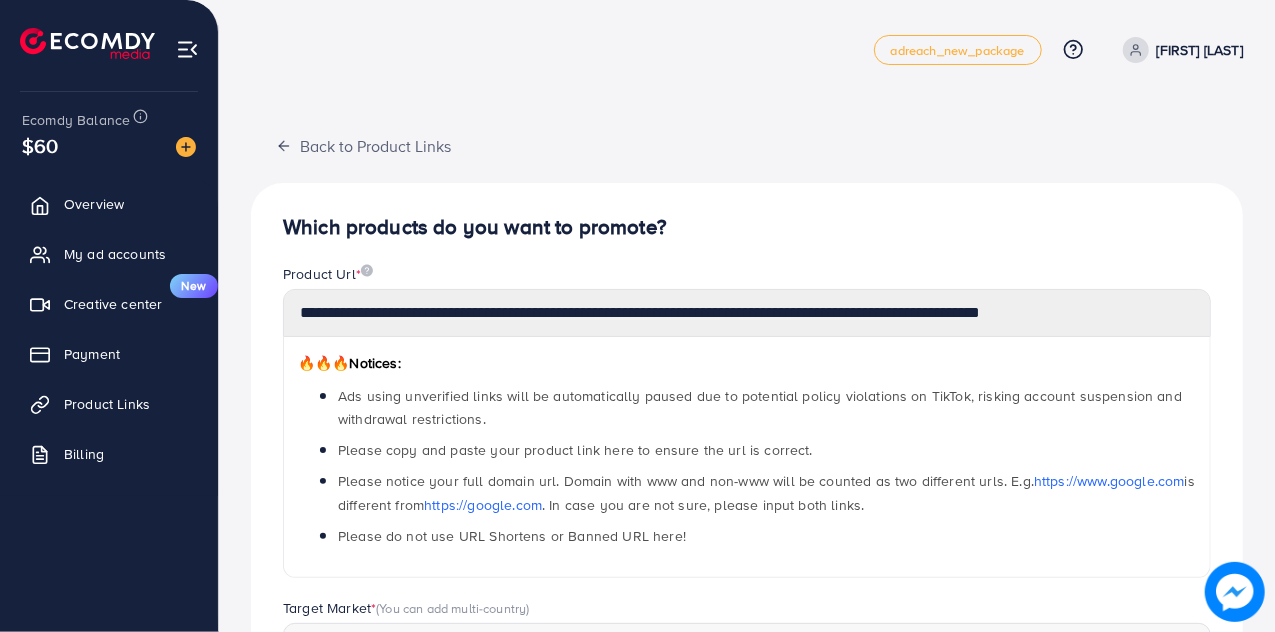 click on "**********" at bounding box center (747, 645) 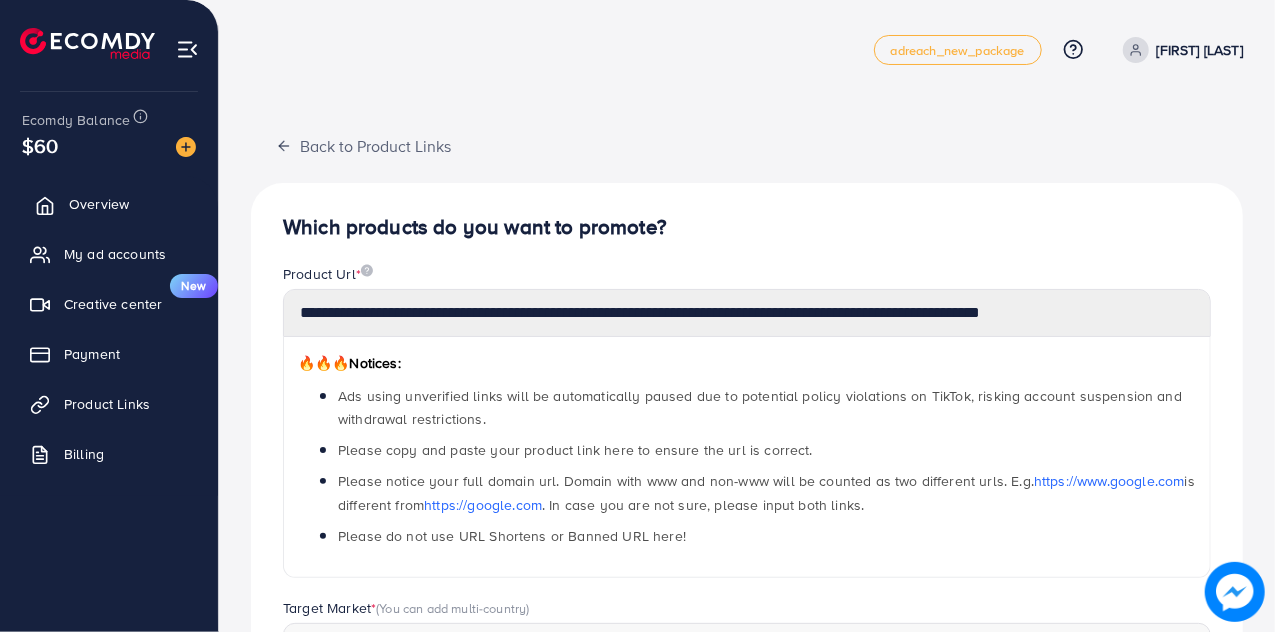 click on "Overview" at bounding box center [109, 204] 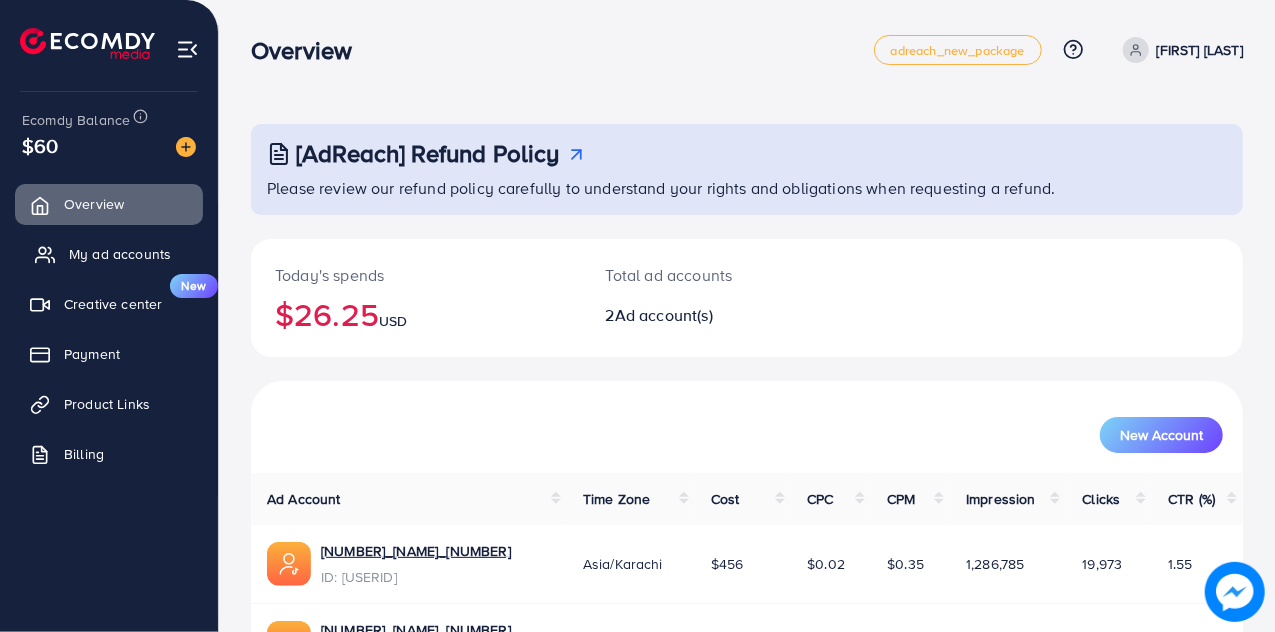 click on "My ad accounts" at bounding box center (109, 254) 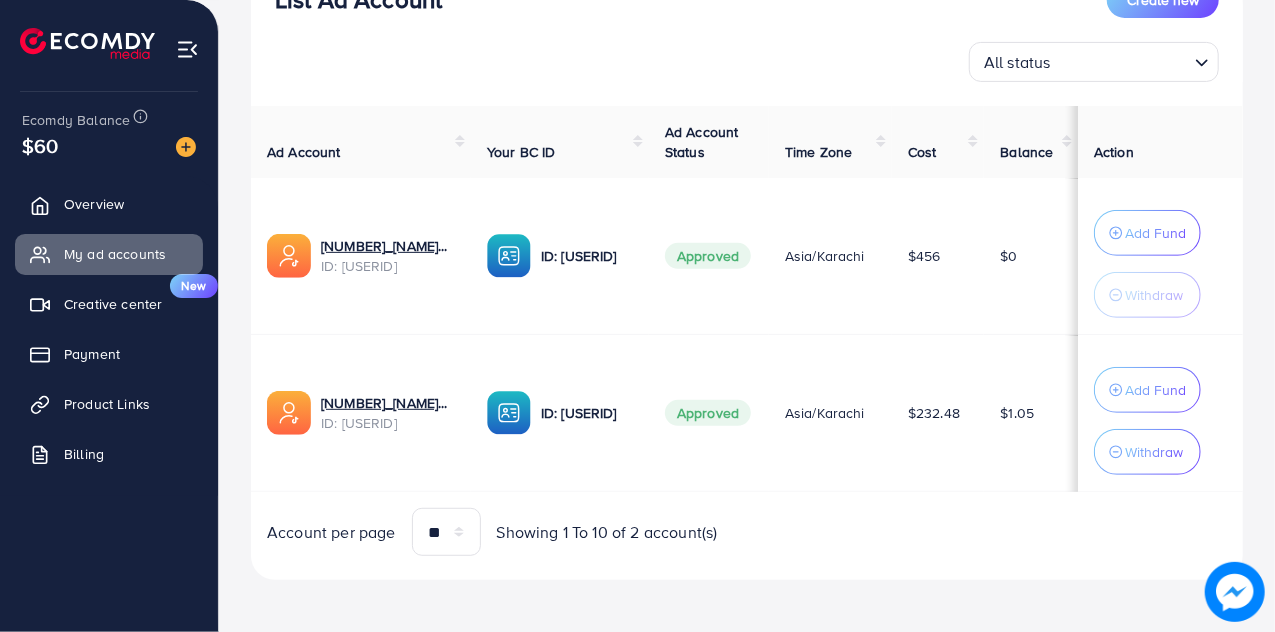 scroll, scrollTop: 0, scrollLeft: 0, axis: both 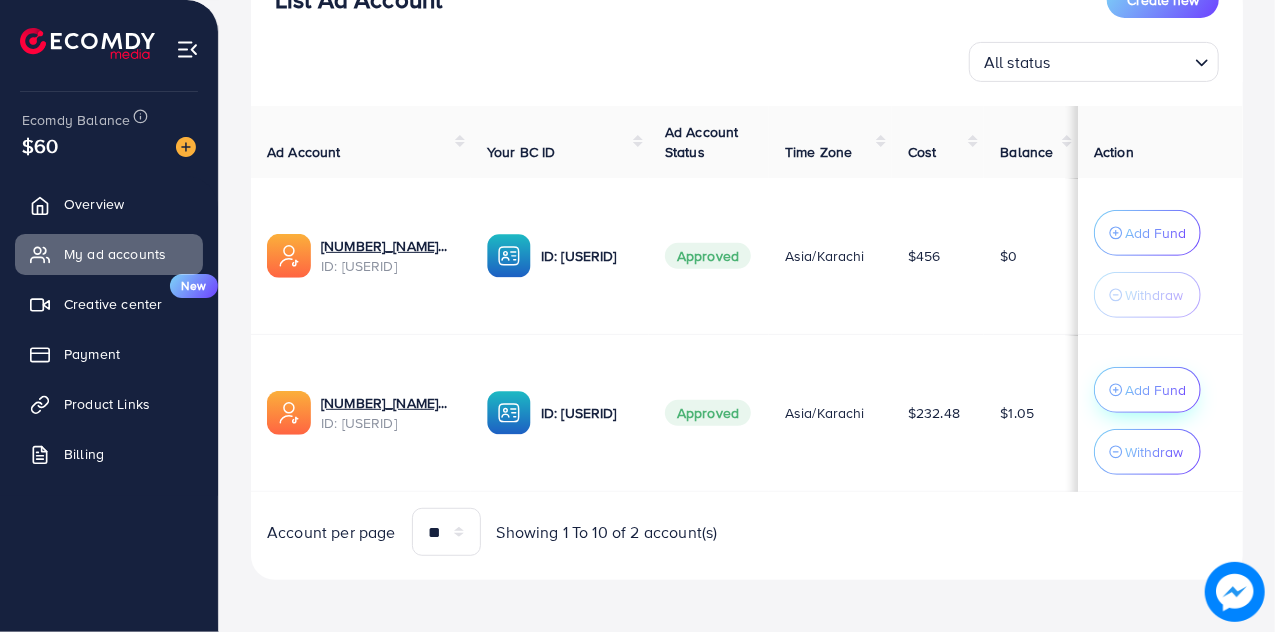 click on "Add Fund" at bounding box center (1155, 233) 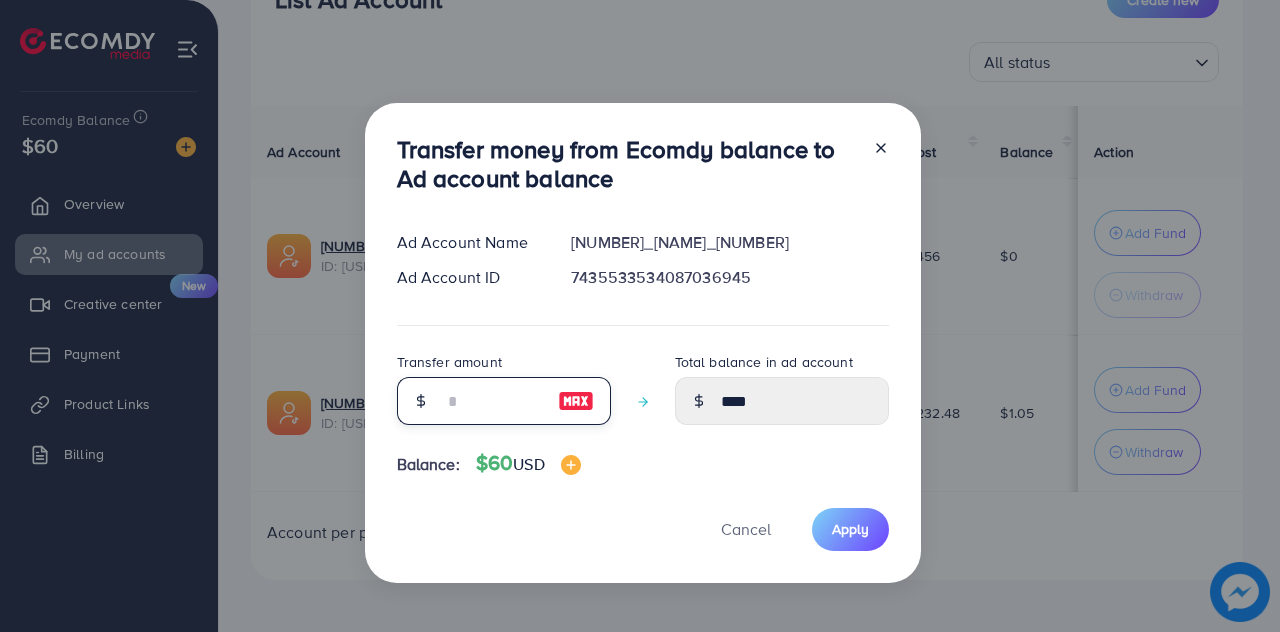 click at bounding box center (493, 401) 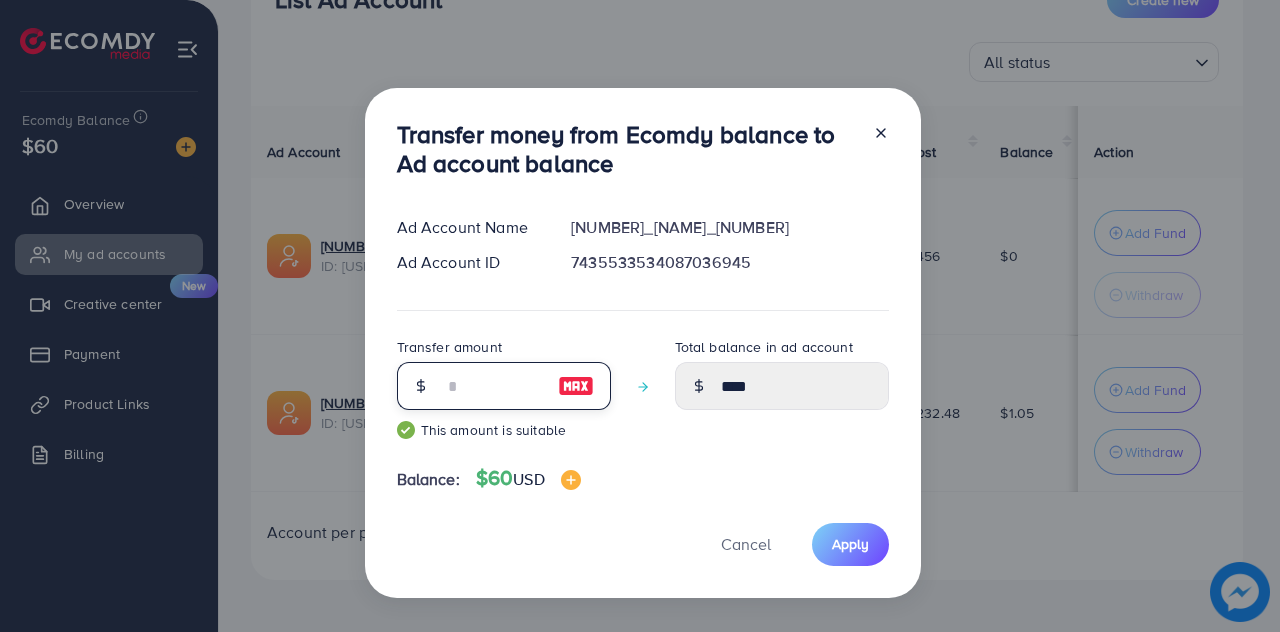 type on "**" 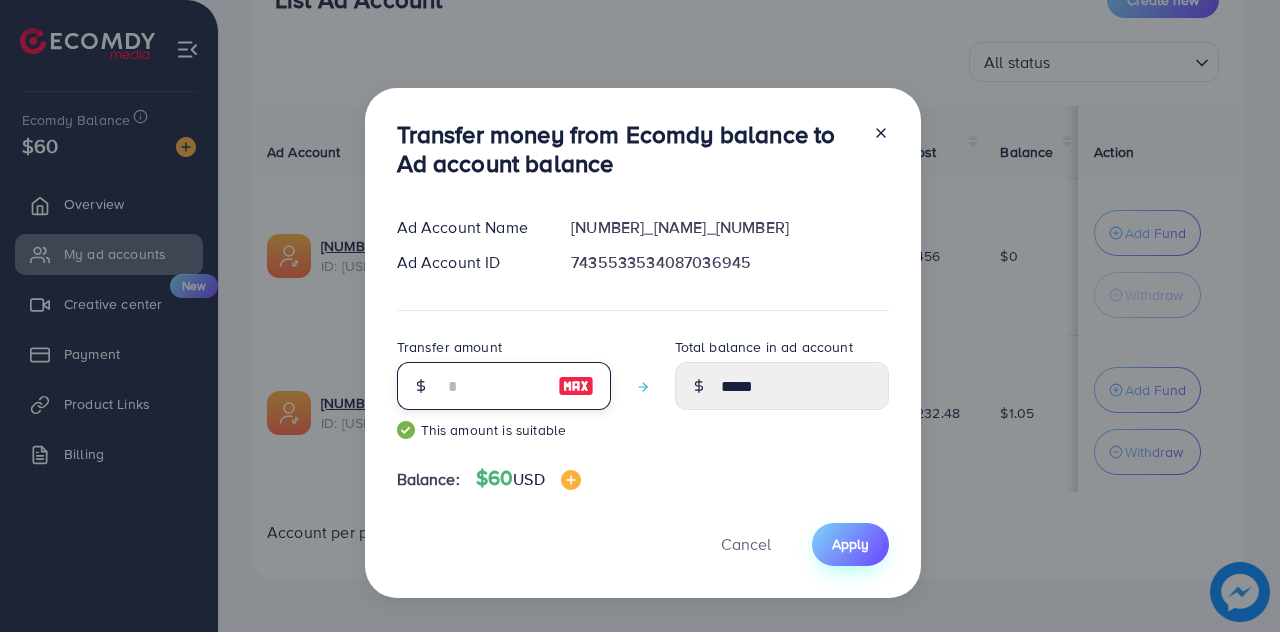 type on "**" 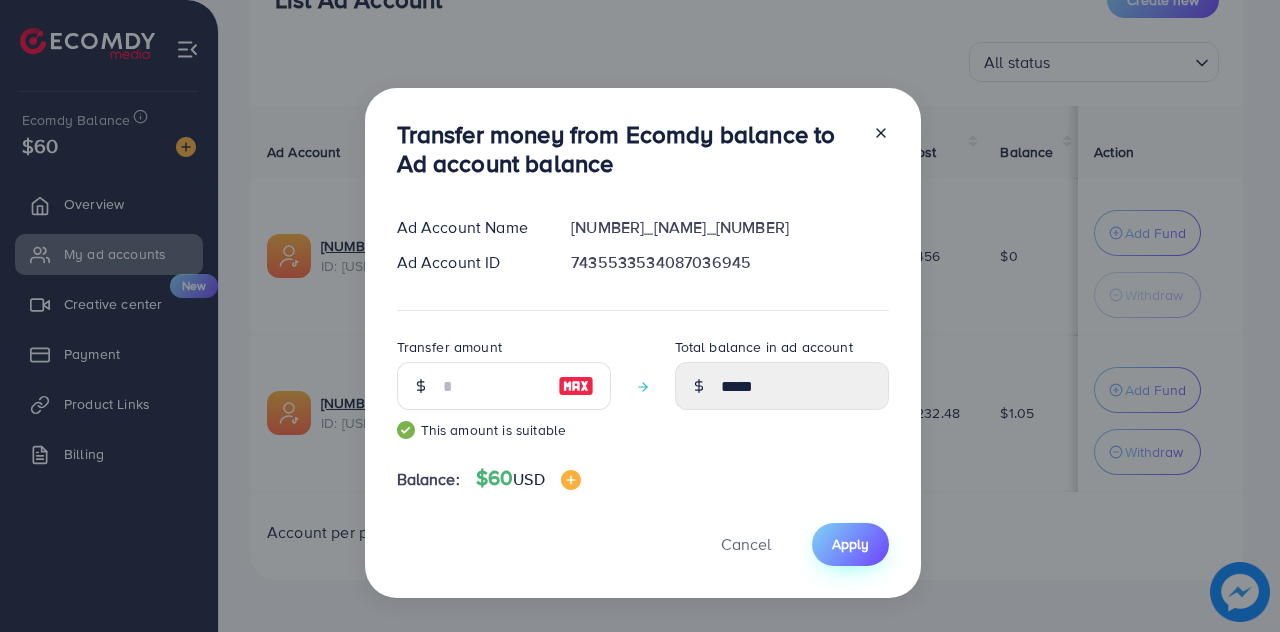 click on "Apply" at bounding box center [850, 544] 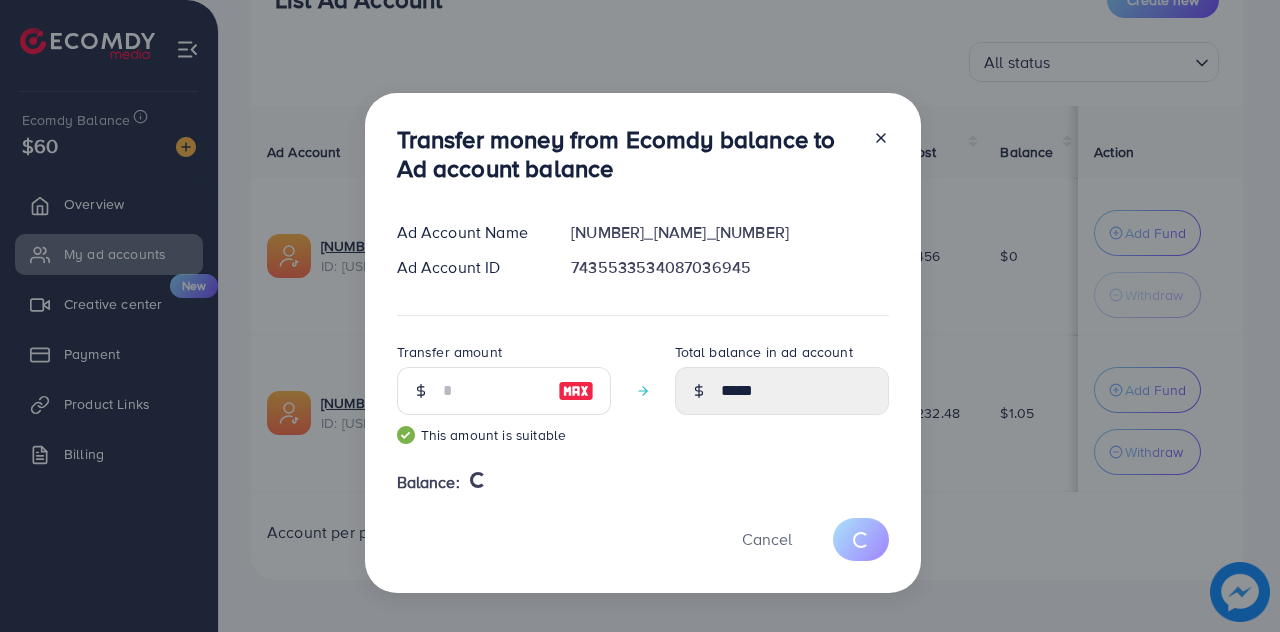 type 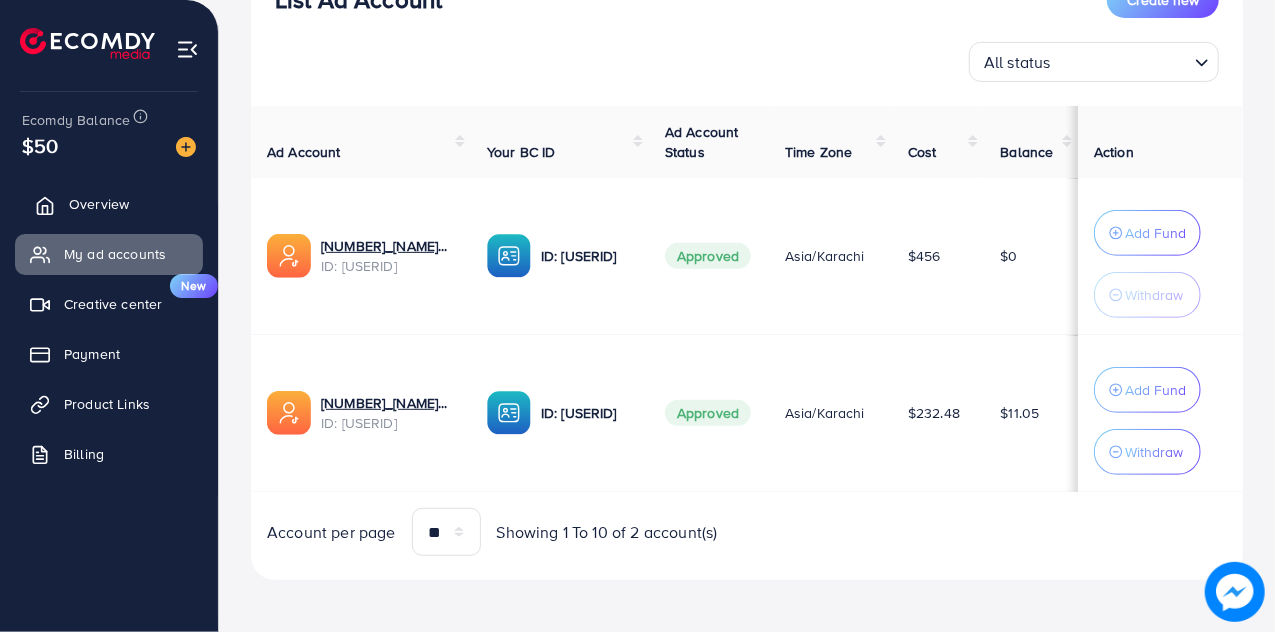 click on "Overview" at bounding box center (109, 204) 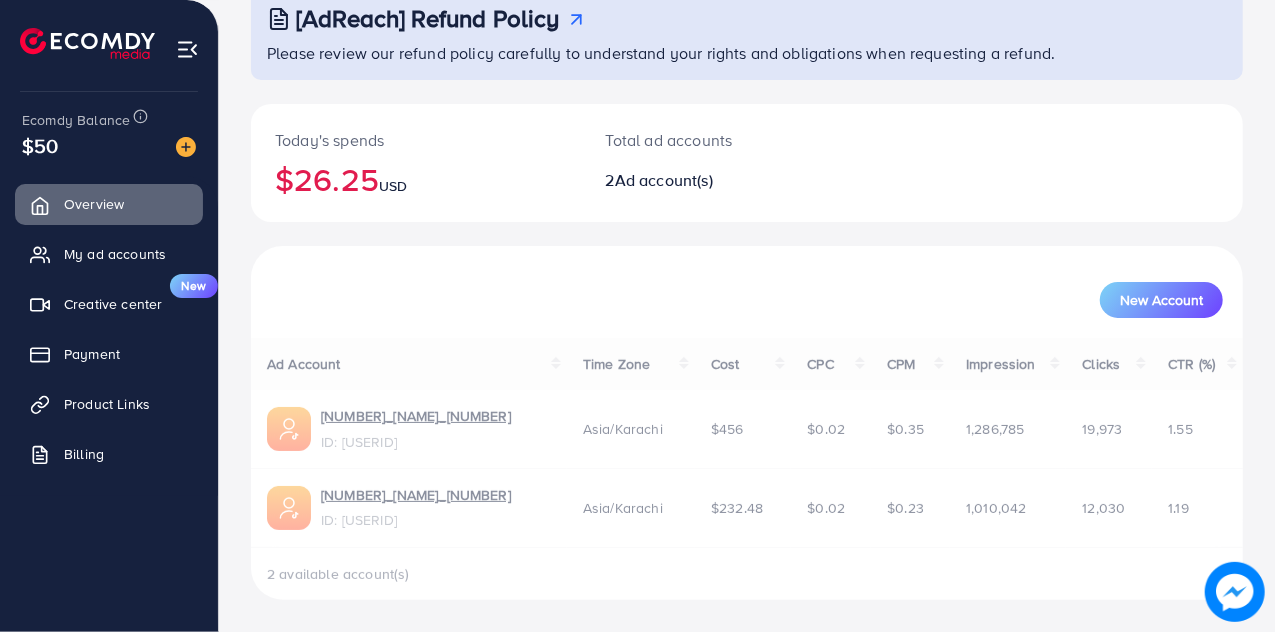 scroll, scrollTop: 0, scrollLeft: 0, axis: both 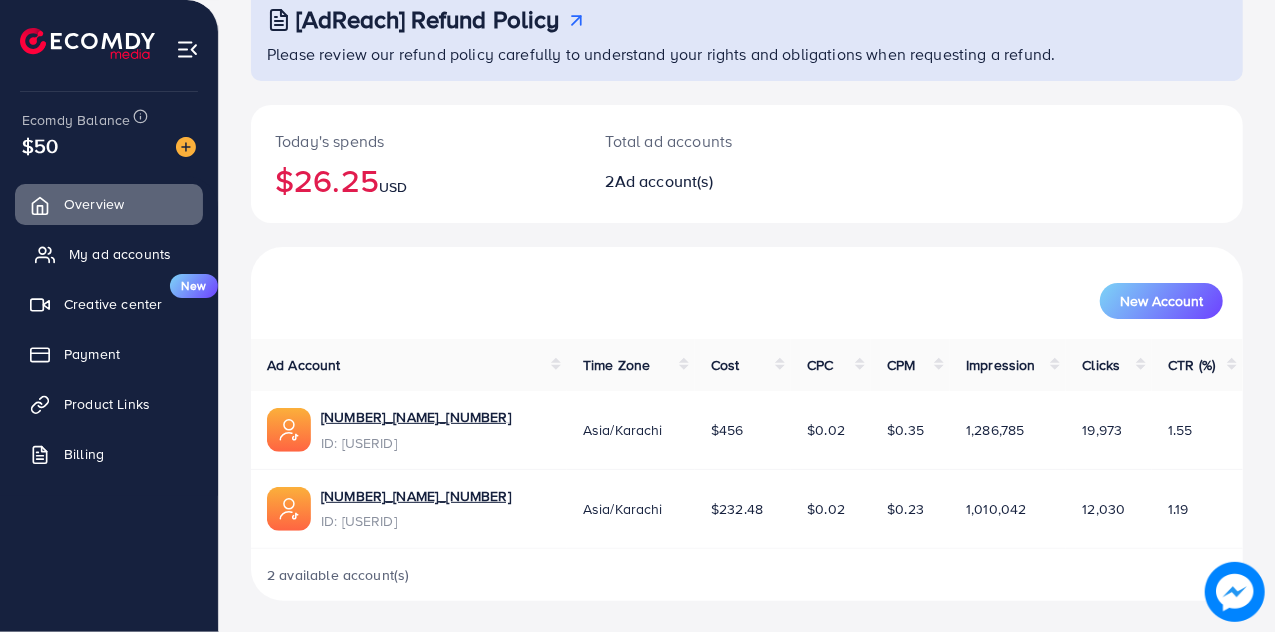 click on "My ad accounts" at bounding box center [109, 254] 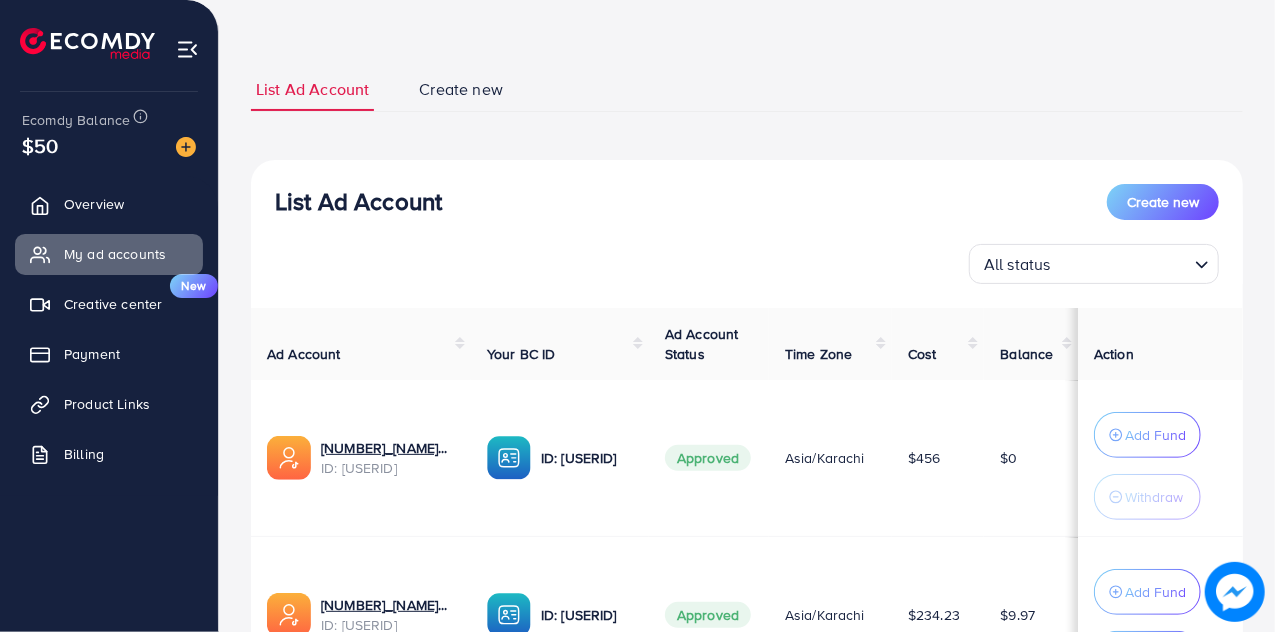 scroll, scrollTop: 78, scrollLeft: 0, axis: vertical 